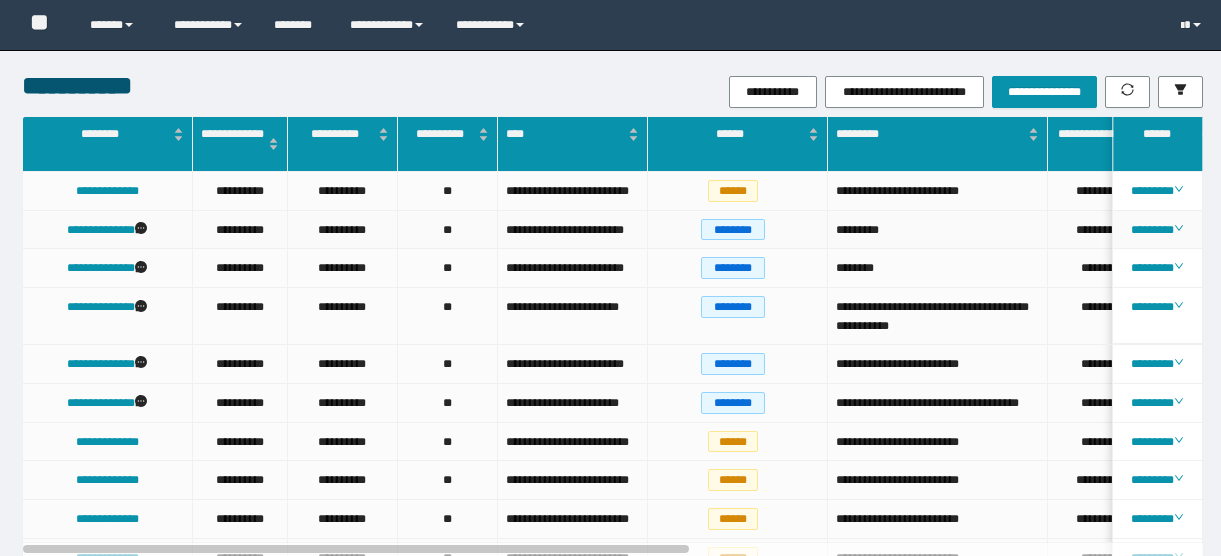 scroll, scrollTop: 0, scrollLeft: 0, axis: both 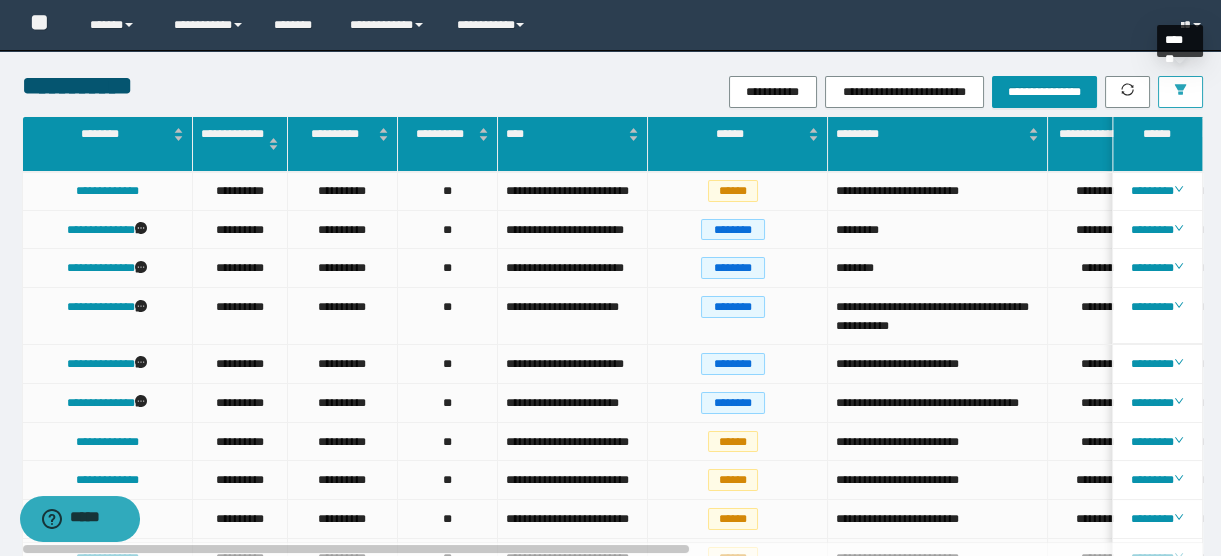 click 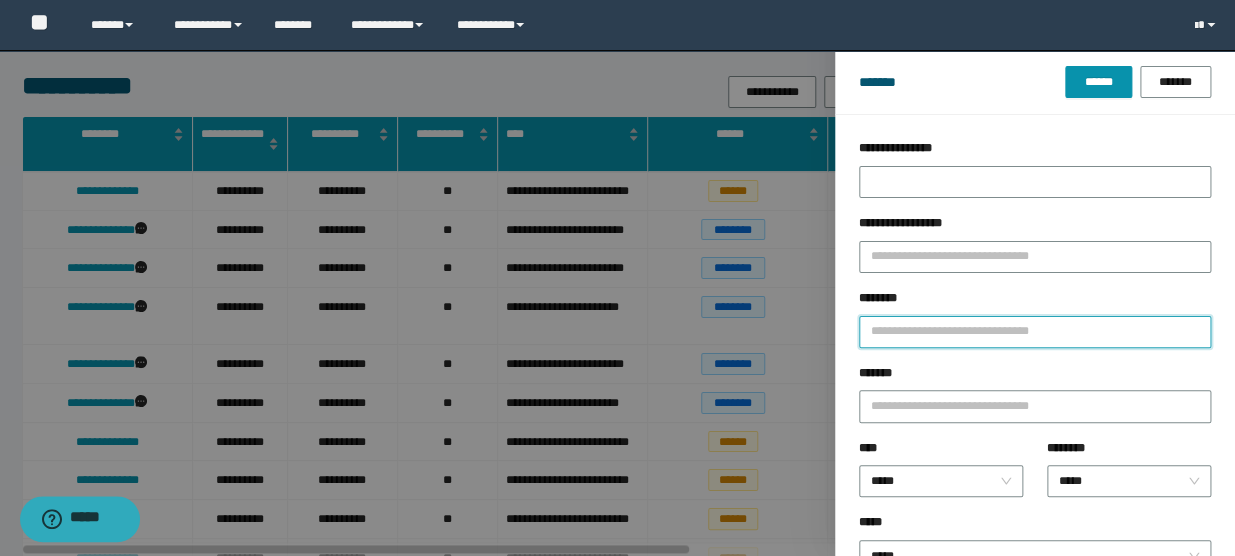 click on "********" at bounding box center [1035, 332] 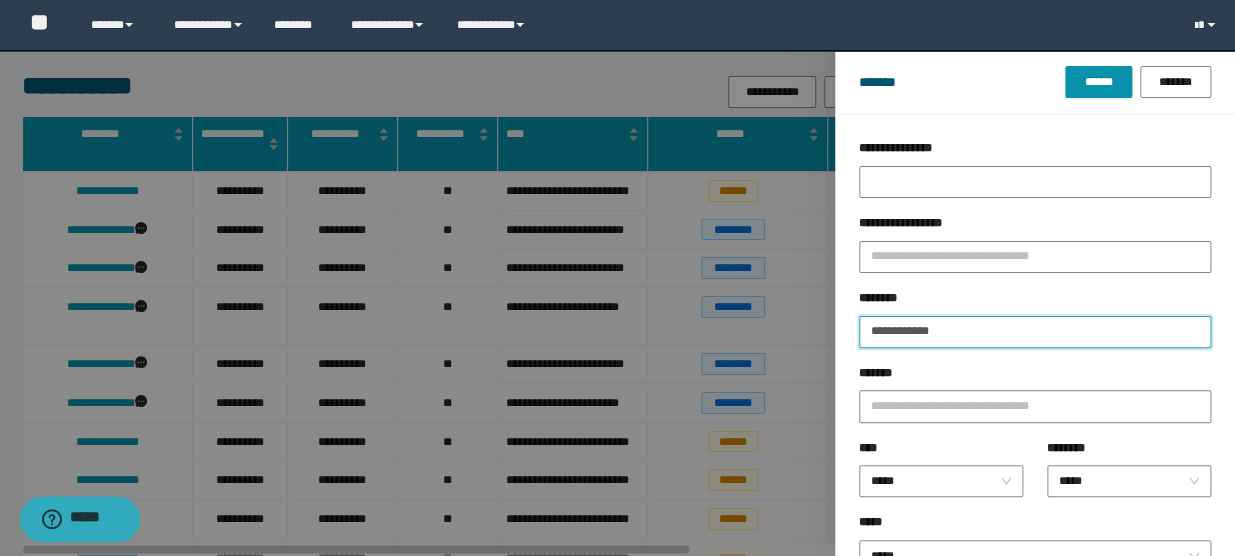 click on "******" at bounding box center (1098, 82) 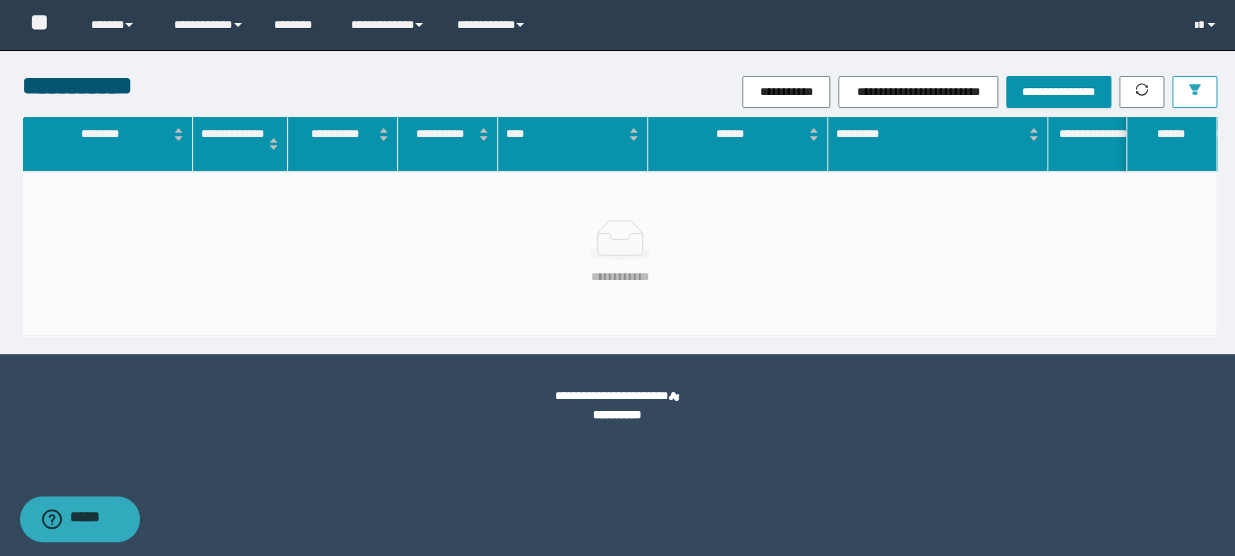 click at bounding box center (1194, 92) 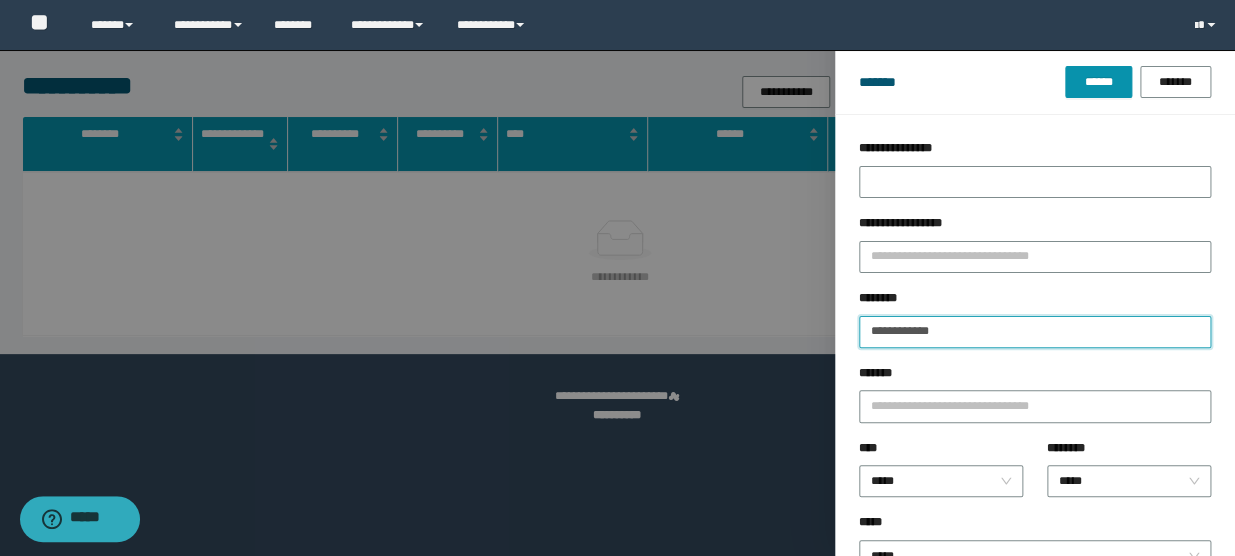 drag, startPoint x: 919, startPoint y: 330, endPoint x: 979, endPoint y: 343, distance: 61.39218 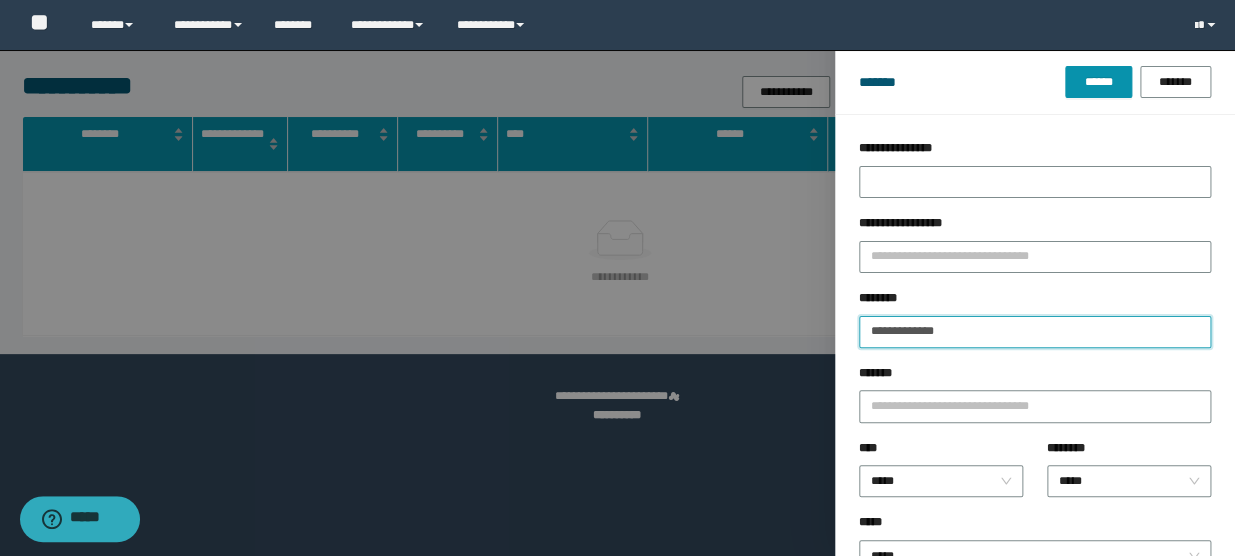 type on "**********" 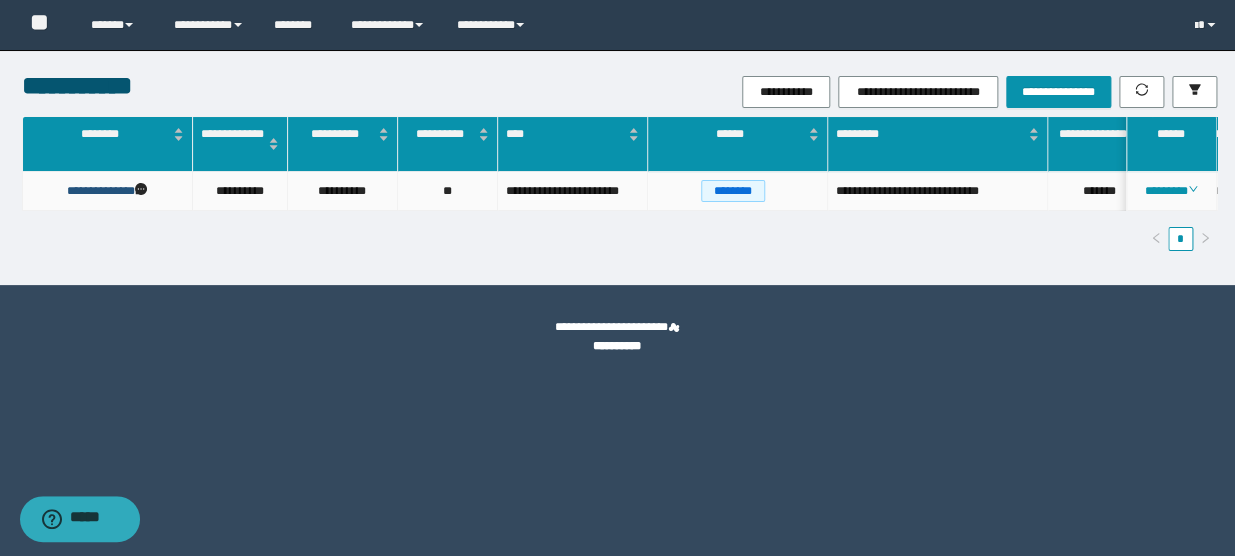 drag, startPoint x: 116, startPoint y: 189, endPoint x: 206, endPoint y: 183, distance: 90.199776 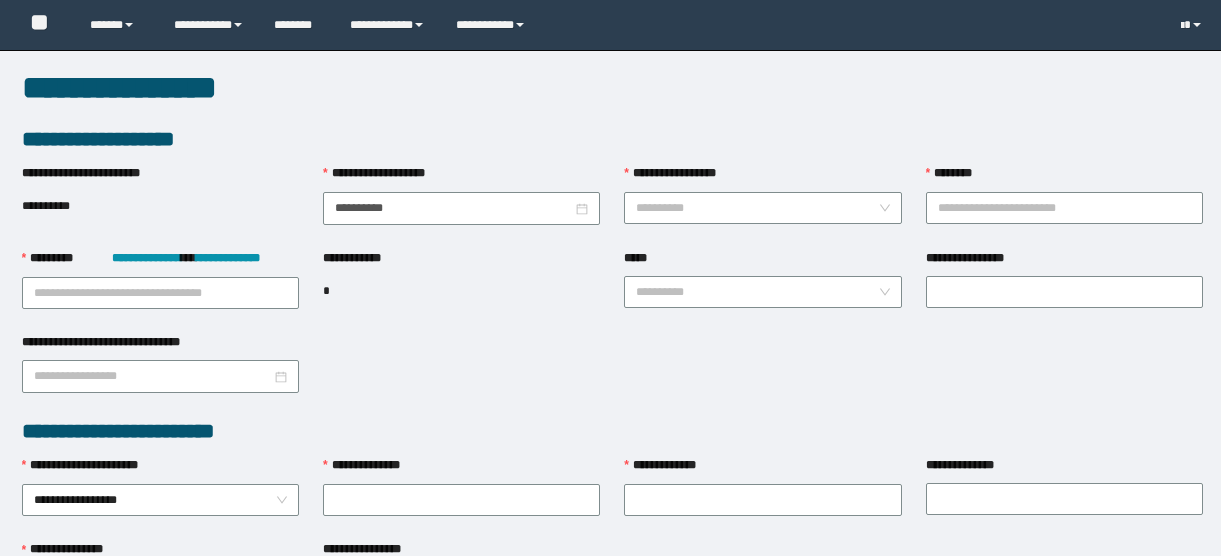 scroll, scrollTop: 0, scrollLeft: 0, axis: both 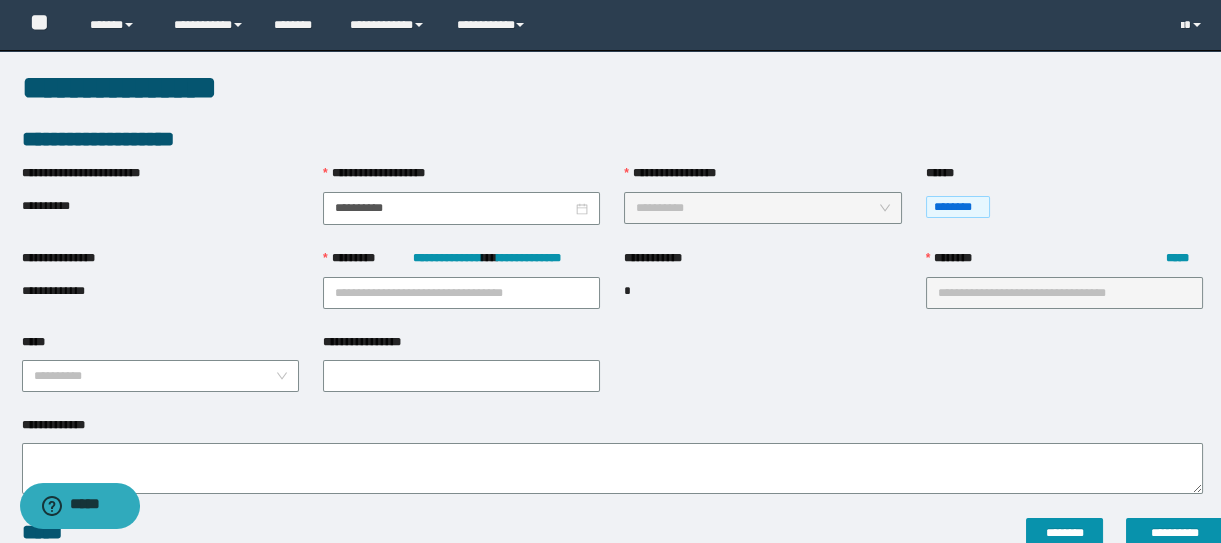type on "**********" 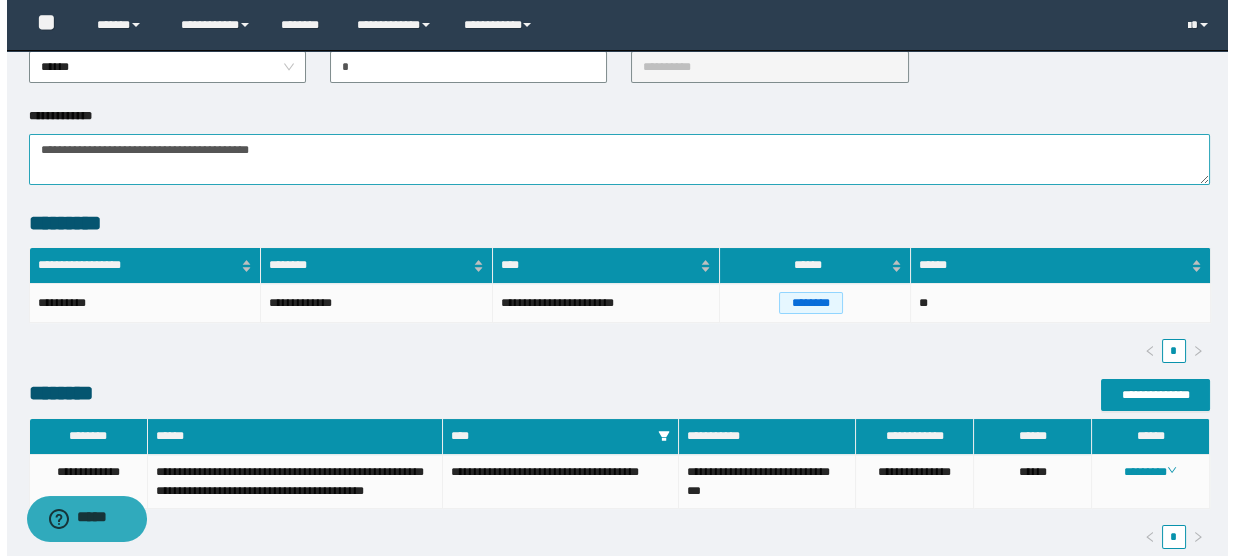 scroll, scrollTop: 466, scrollLeft: 0, axis: vertical 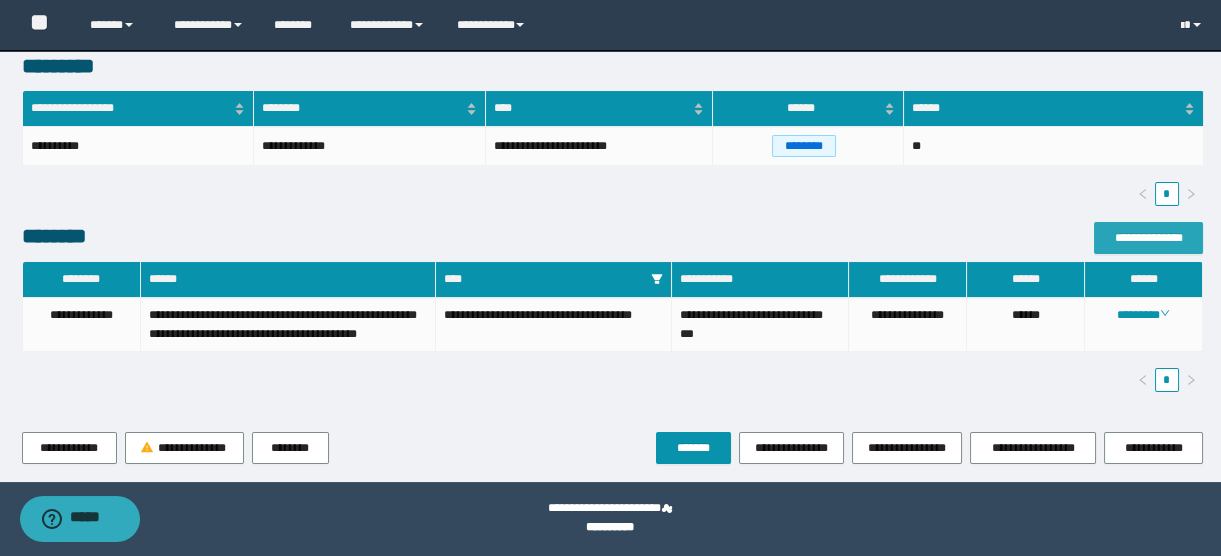 click on "**********" at bounding box center [1148, 238] 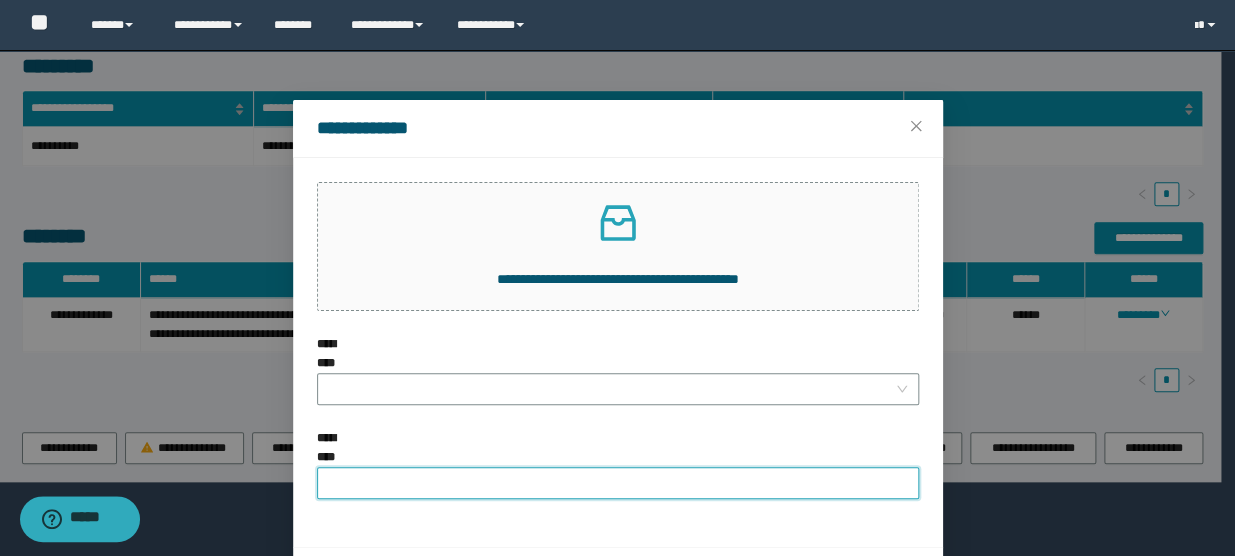 click on "**********" at bounding box center [618, 483] 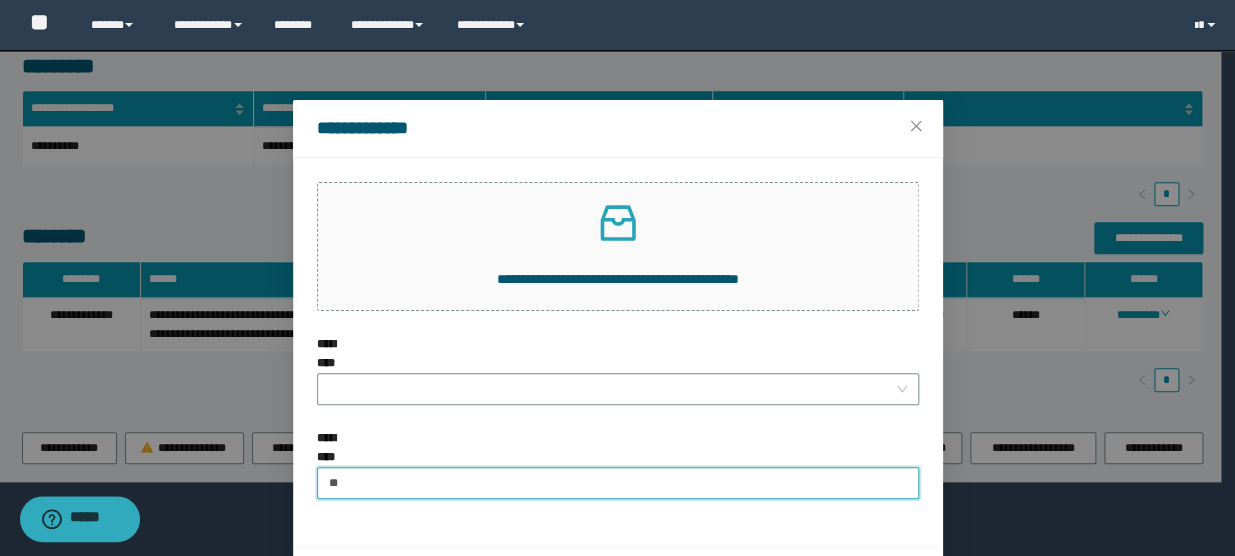 click on "*******" at bounding box center [860, 574] 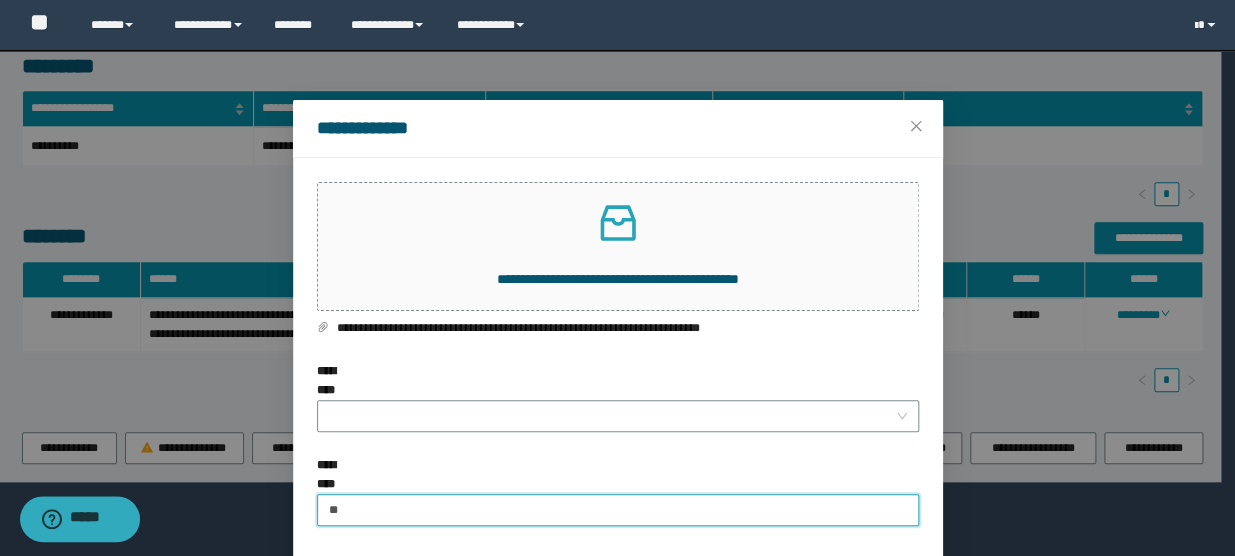 type on "*" 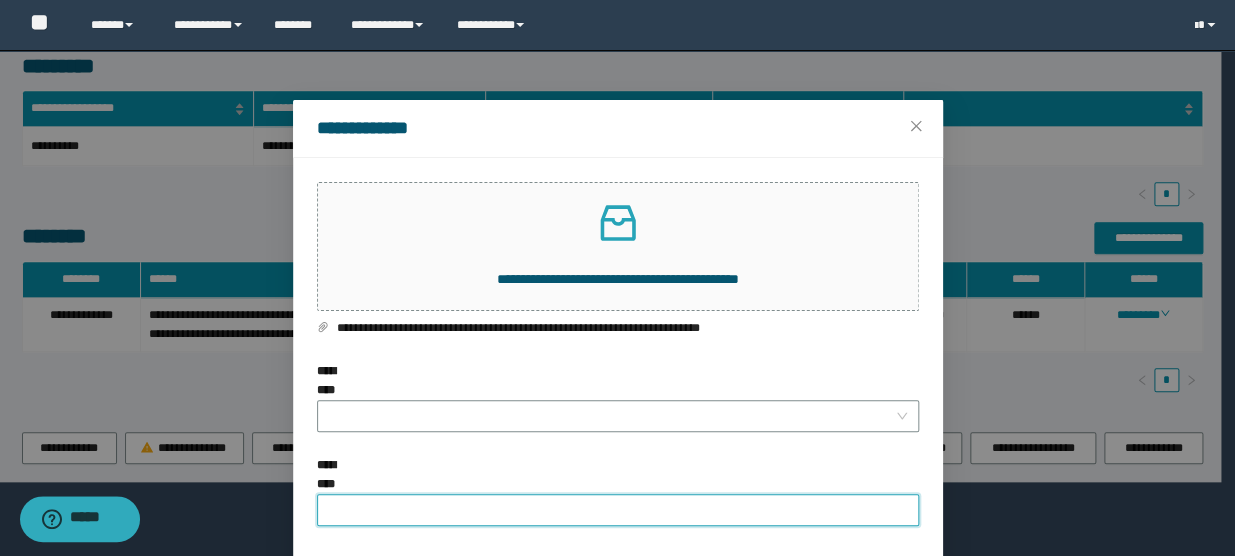 paste on "**********" 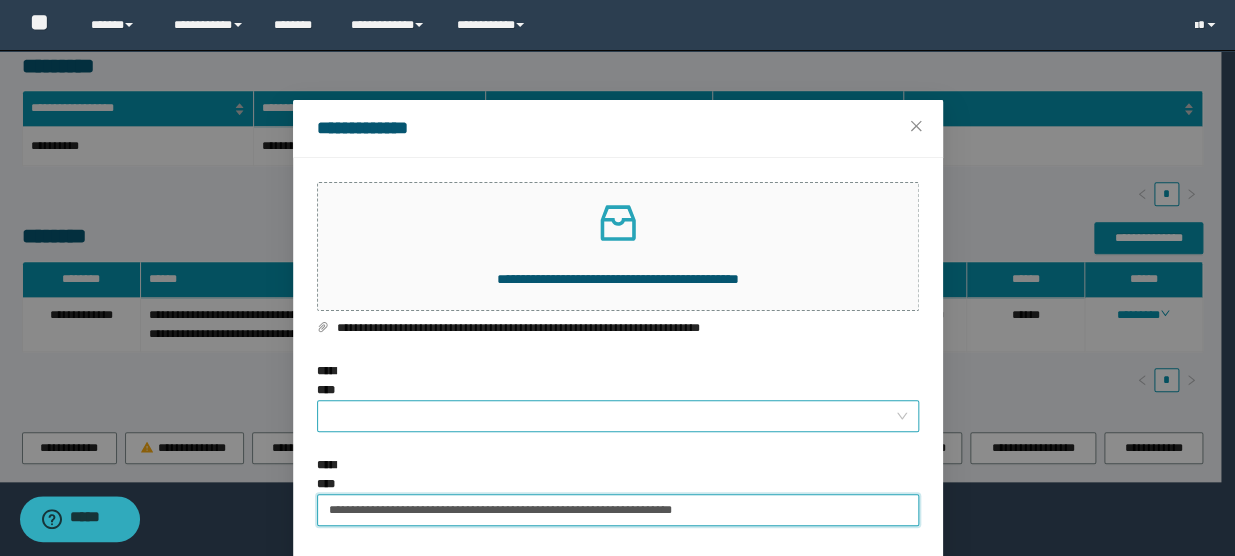 click at bounding box center [618, 416] 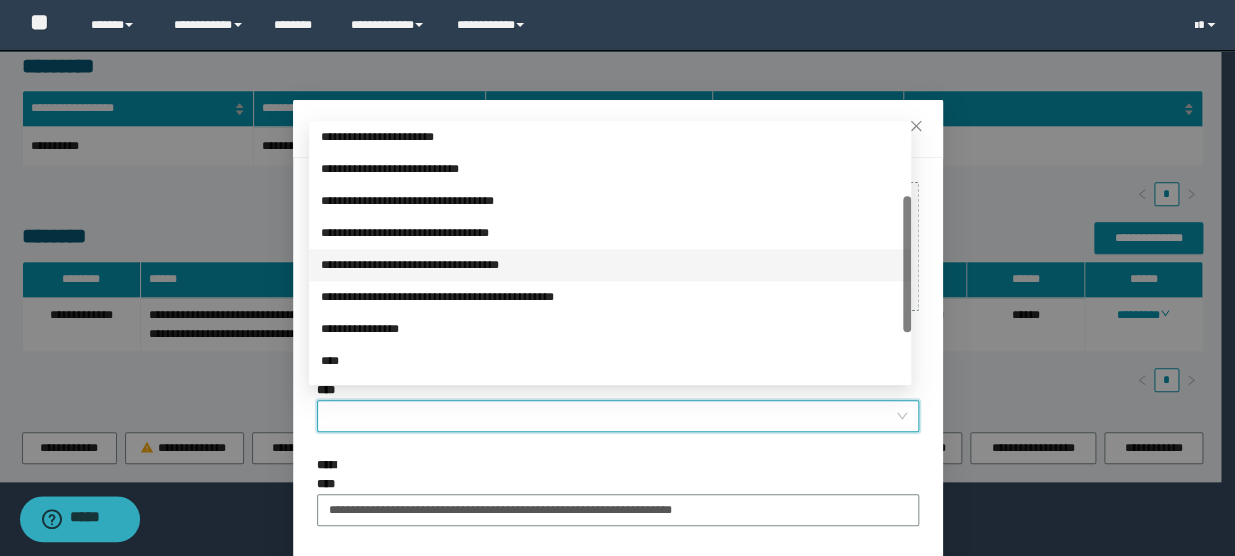 scroll, scrollTop: 223, scrollLeft: 0, axis: vertical 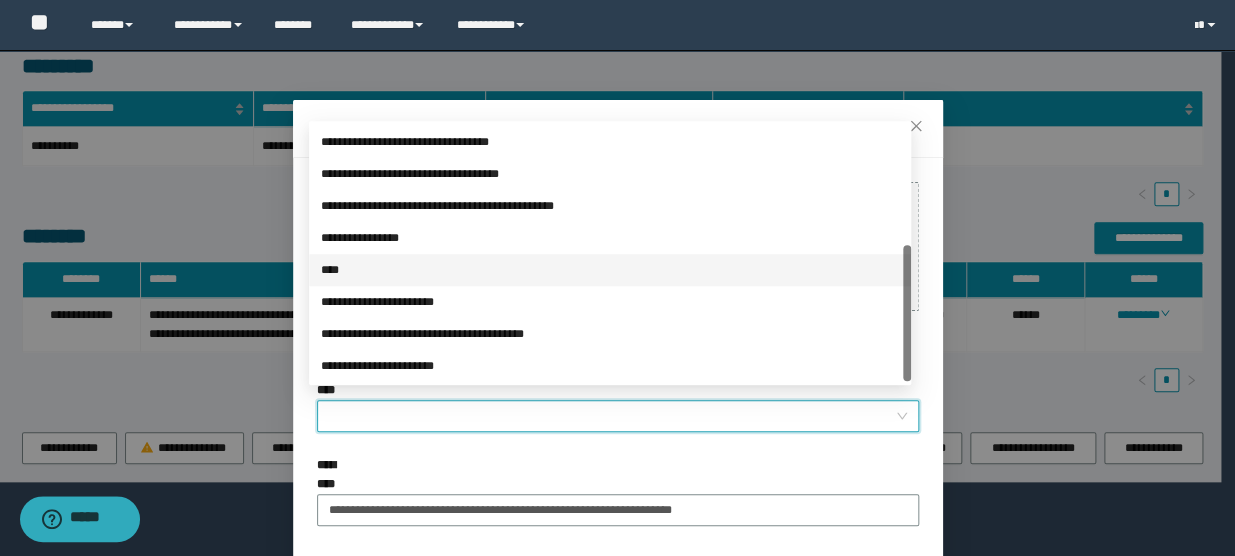click on "****" at bounding box center (610, 270) 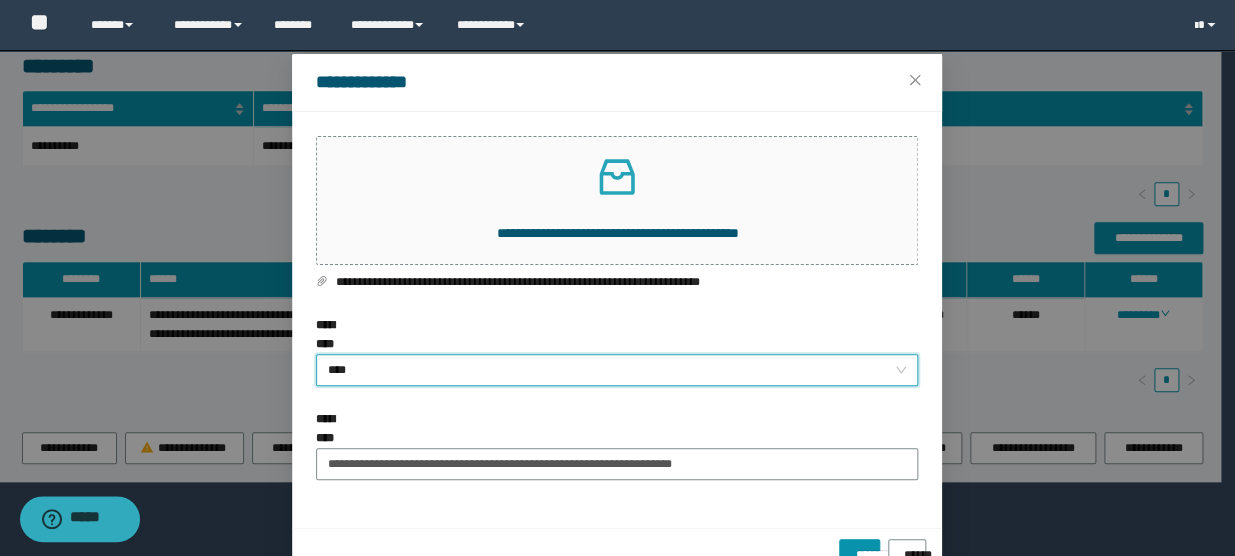 scroll, scrollTop: 70, scrollLeft: 0, axis: vertical 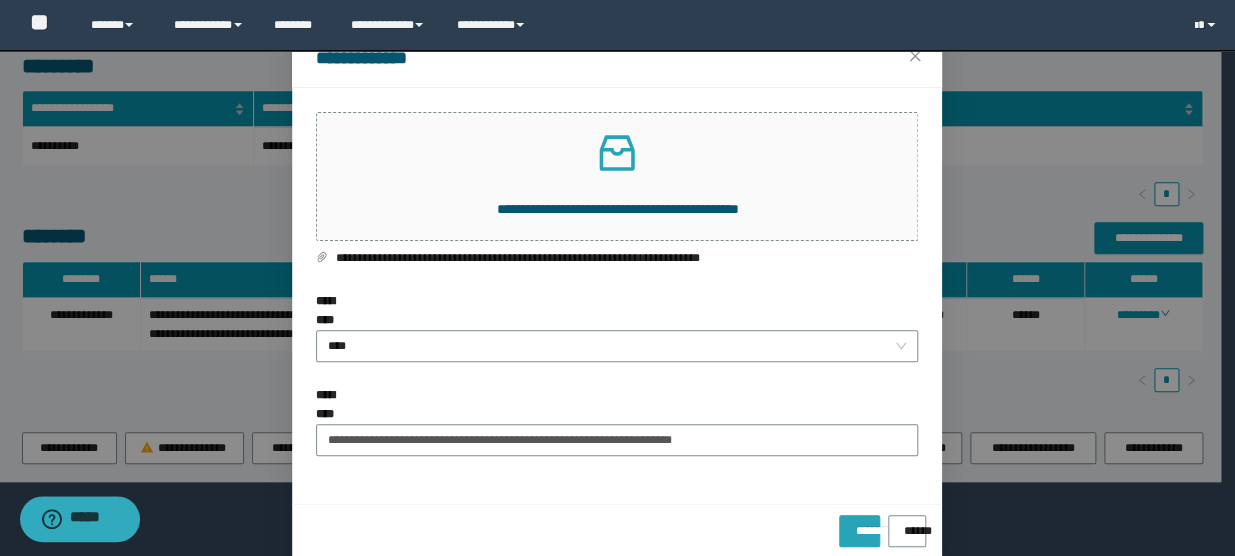 click on "*******" at bounding box center [859, 531] 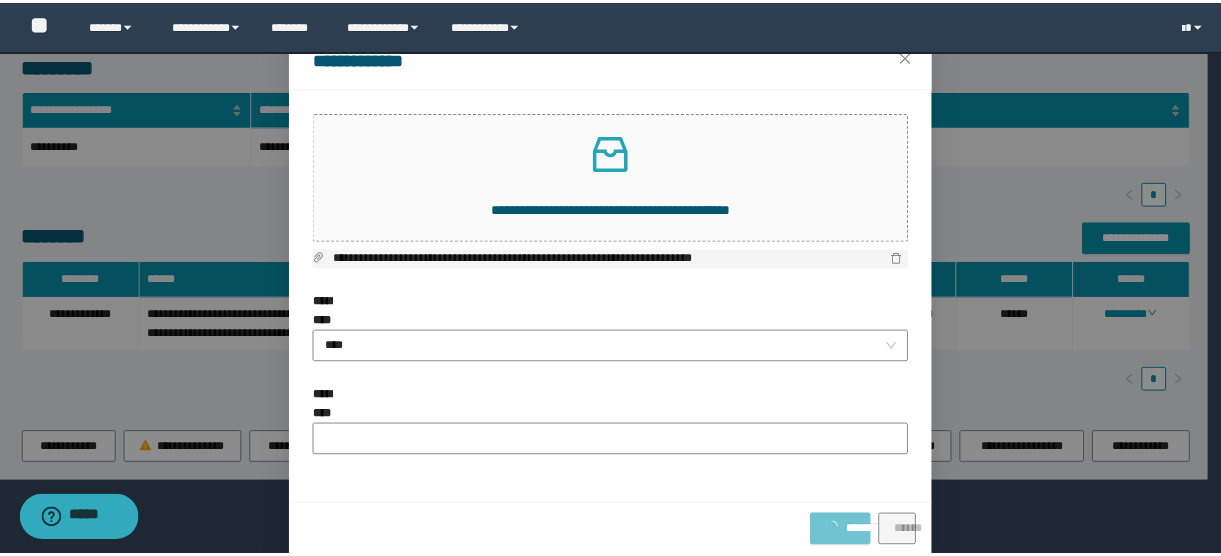 scroll, scrollTop: 0, scrollLeft: 0, axis: both 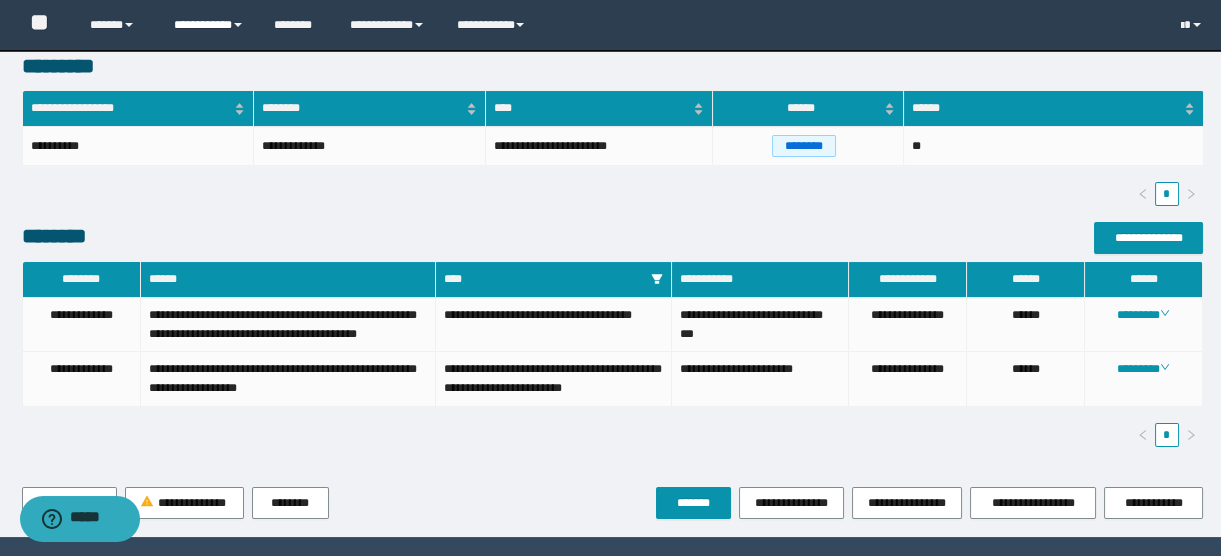 click on "**********" at bounding box center [209, 25] 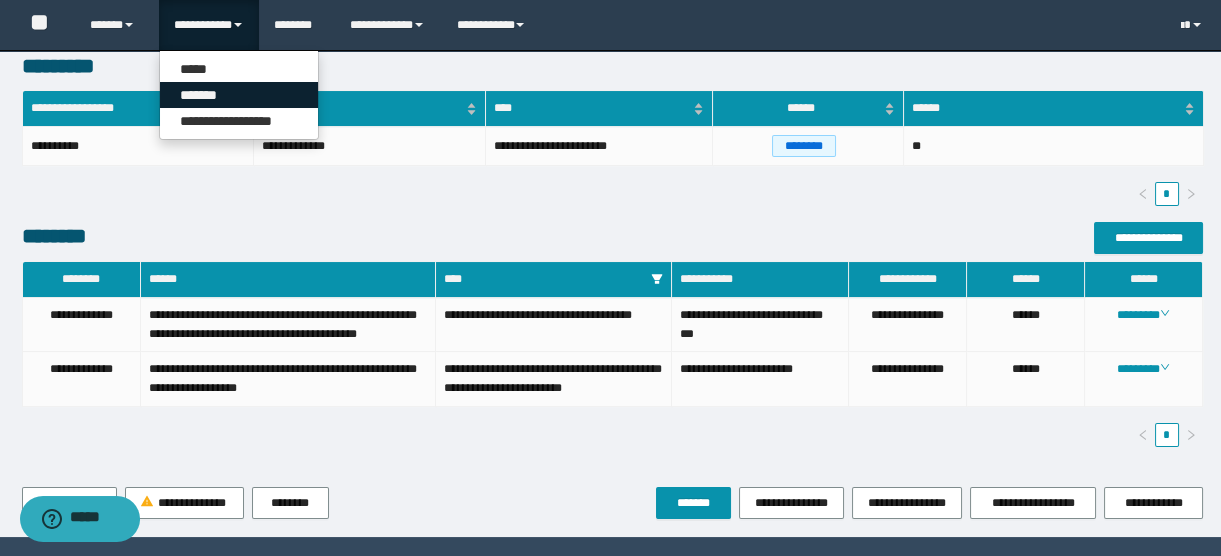 click on "*******" at bounding box center [239, 95] 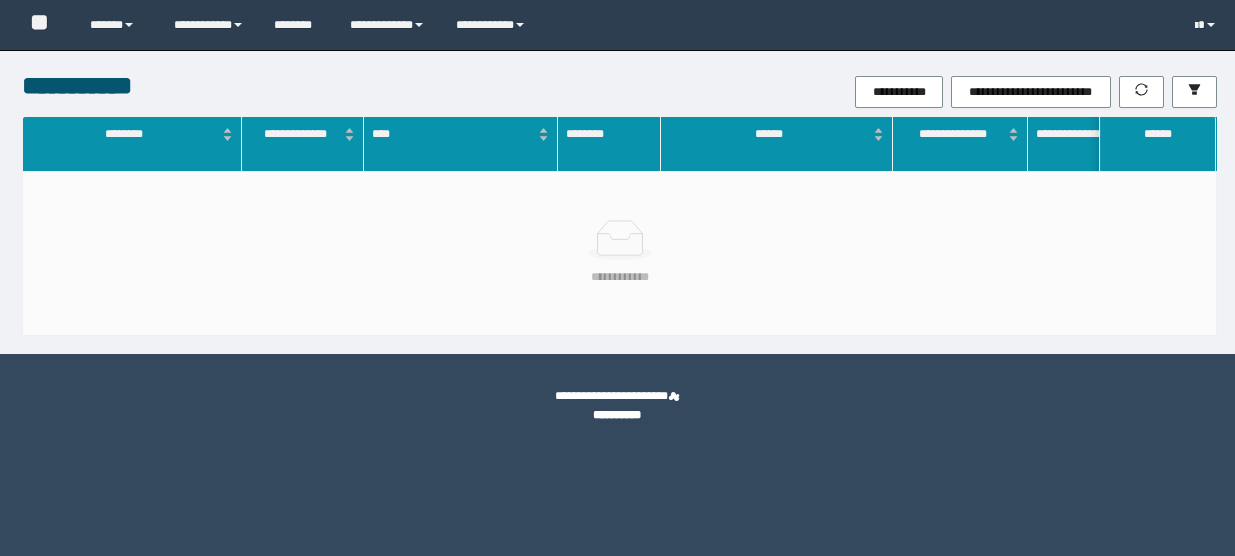 scroll, scrollTop: 0, scrollLeft: 0, axis: both 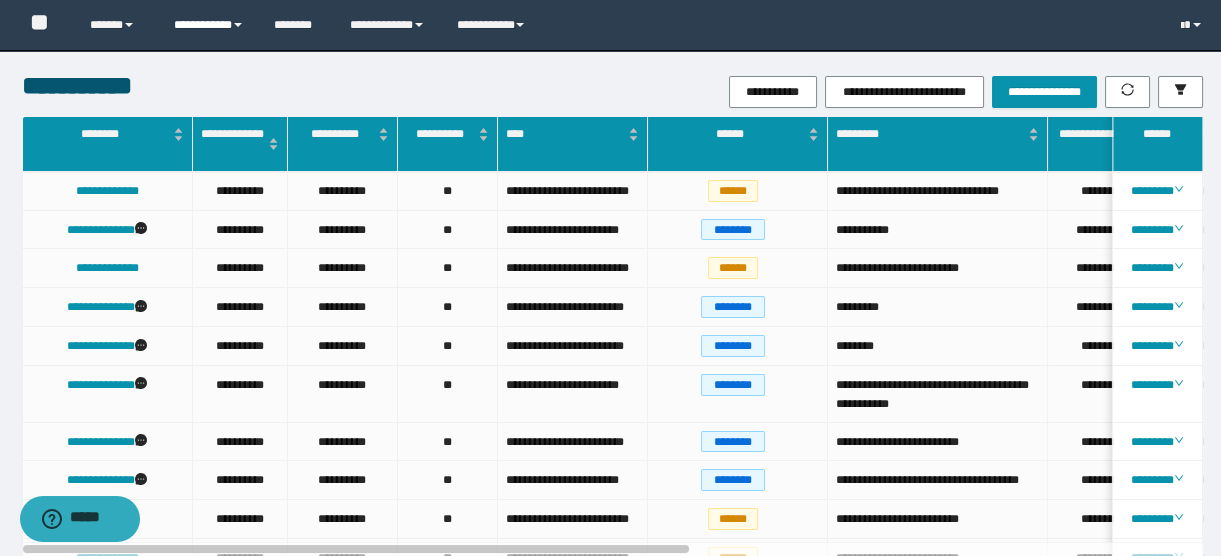 click on "**********" at bounding box center [209, 25] 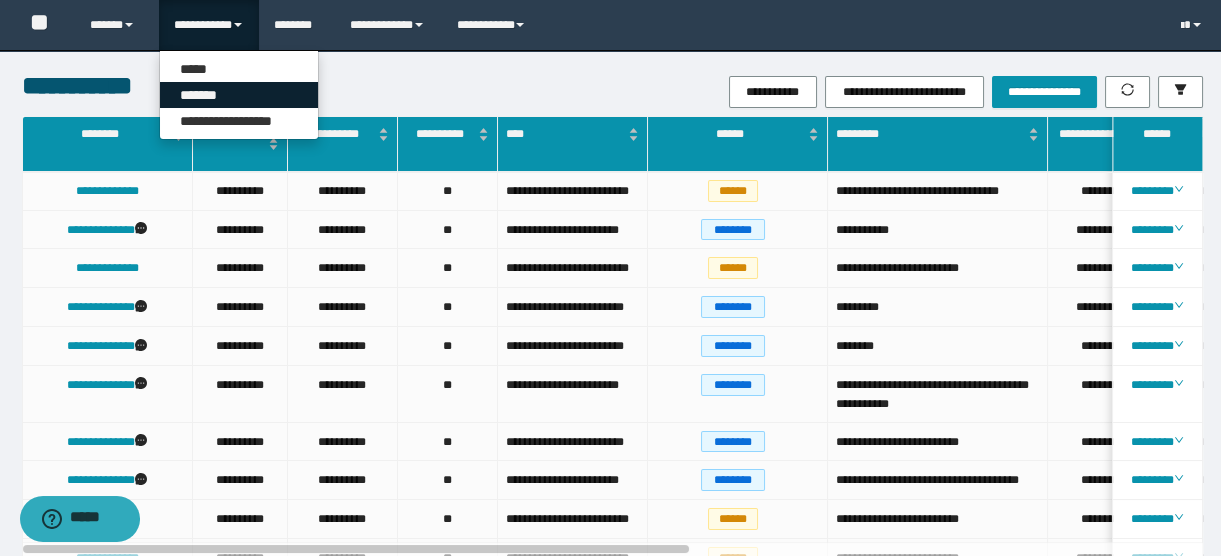 click on "*******" at bounding box center [239, 95] 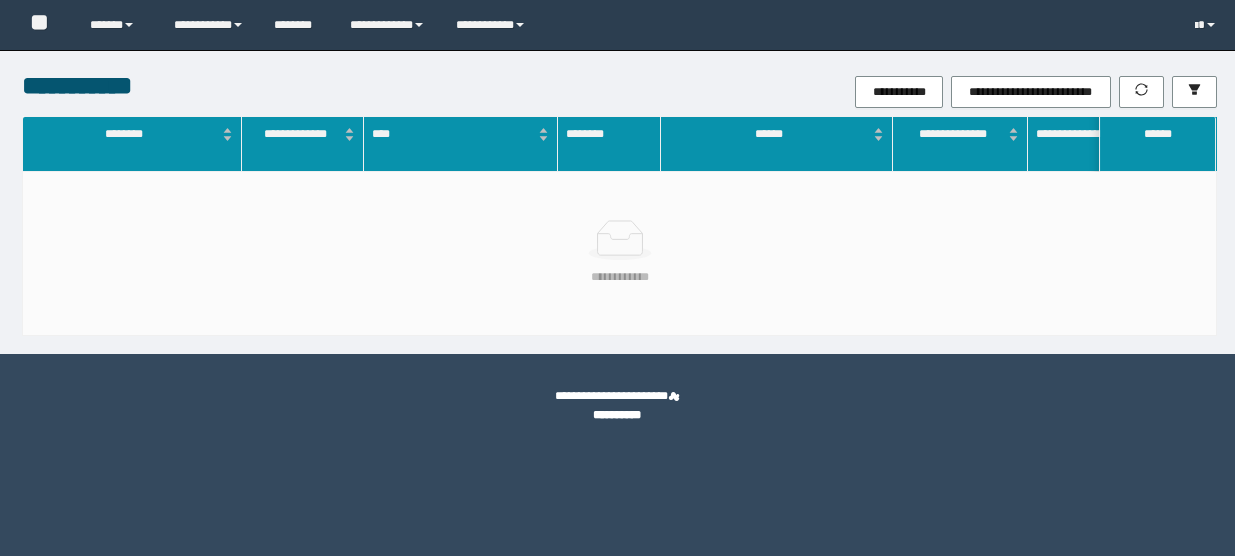 scroll, scrollTop: 0, scrollLeft: 0, axis: both 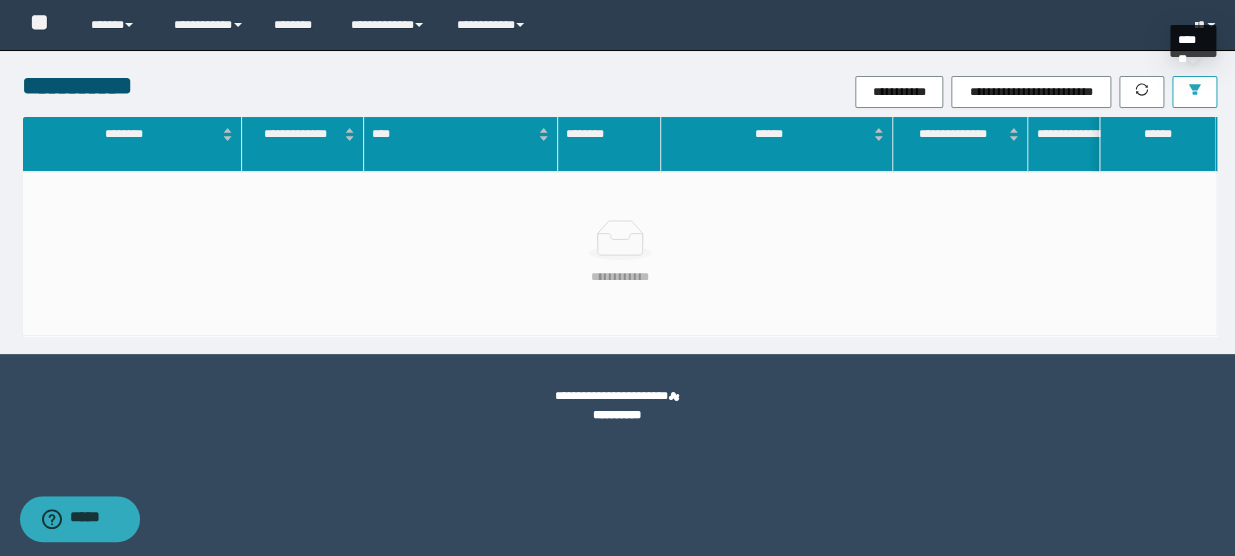 click 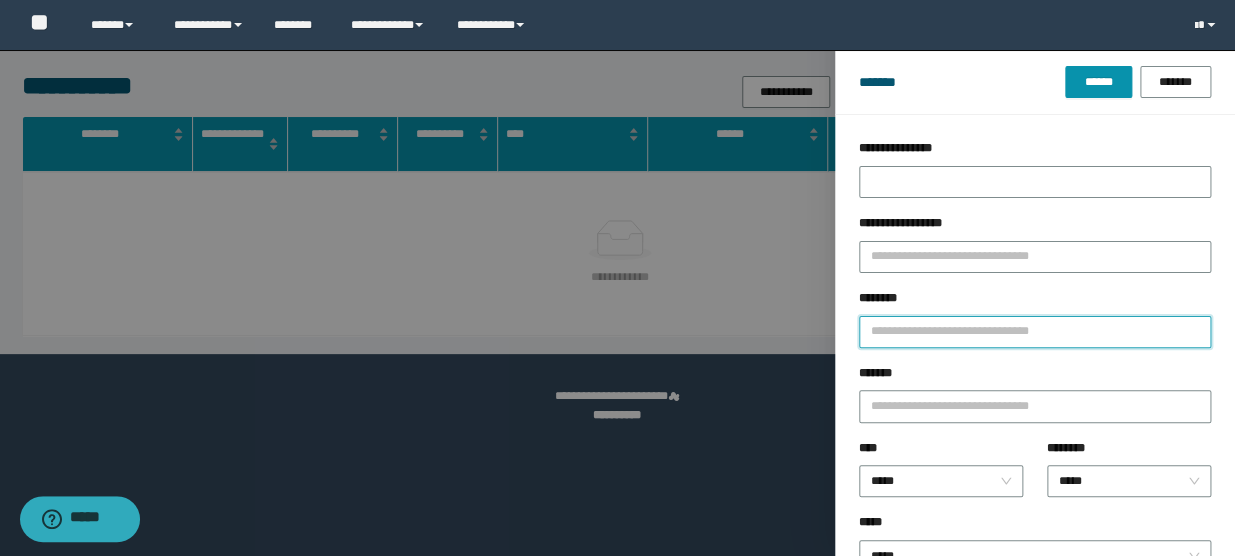 click on "********" at bounding box center (1035, 332) 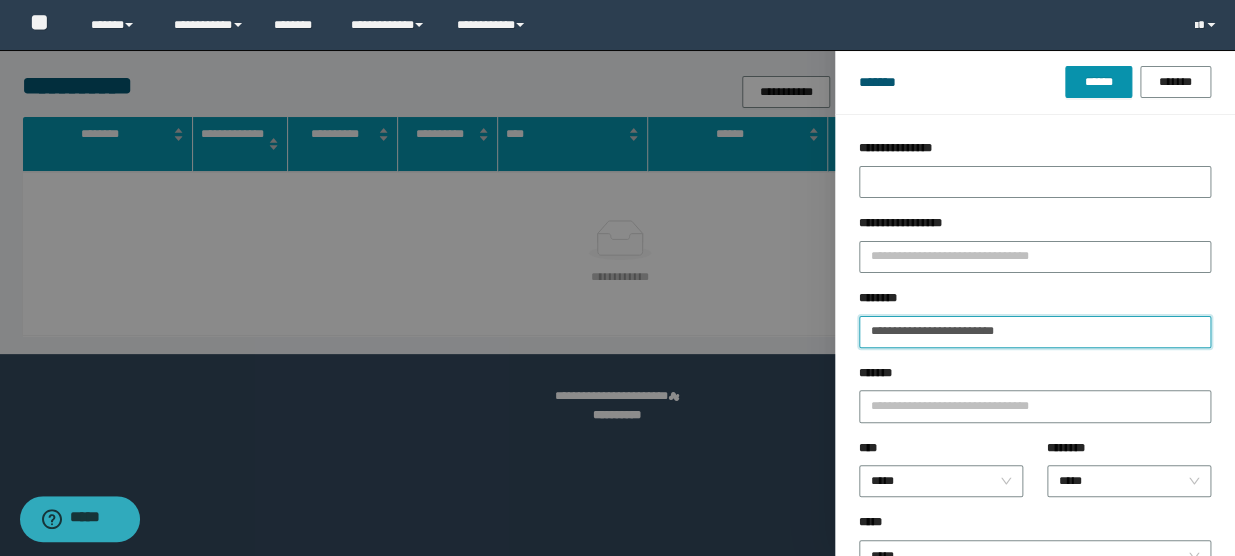 click on "******" at bounding box center [1098, 82] 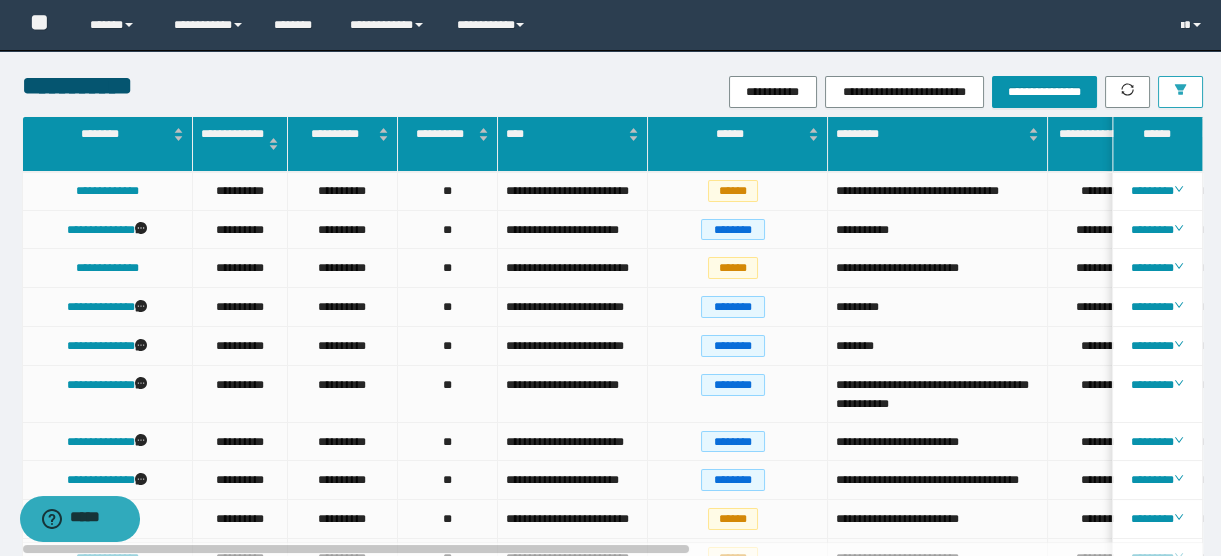 click 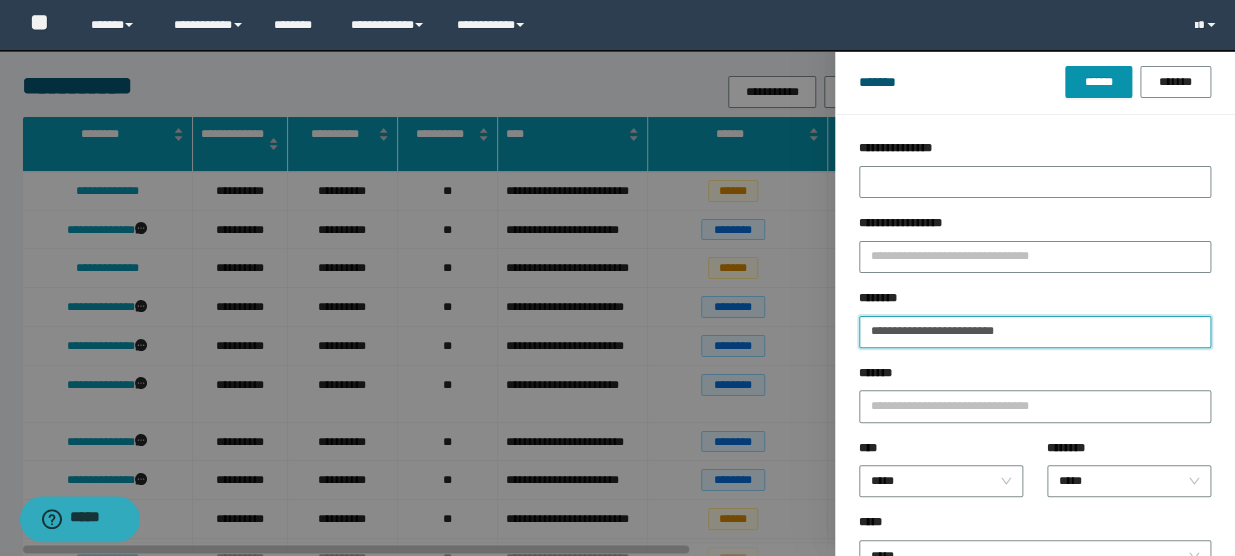 drag, startPoint x: 969, startPoint y: 330, endPoint x: 1107, endPoint y: 336, distance: 138.13037 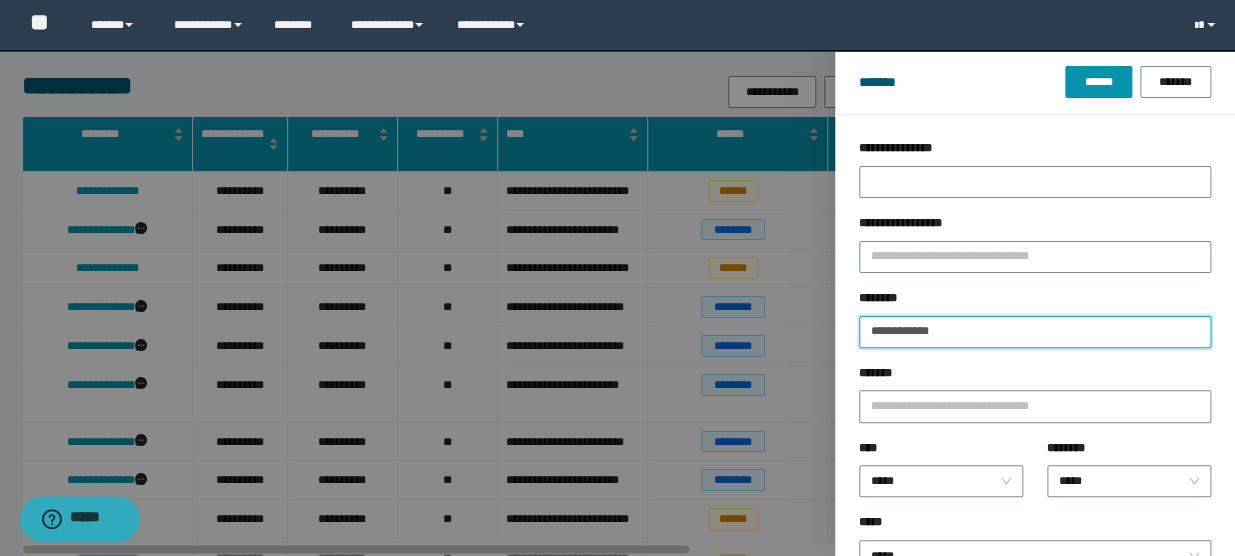 type on "**********" 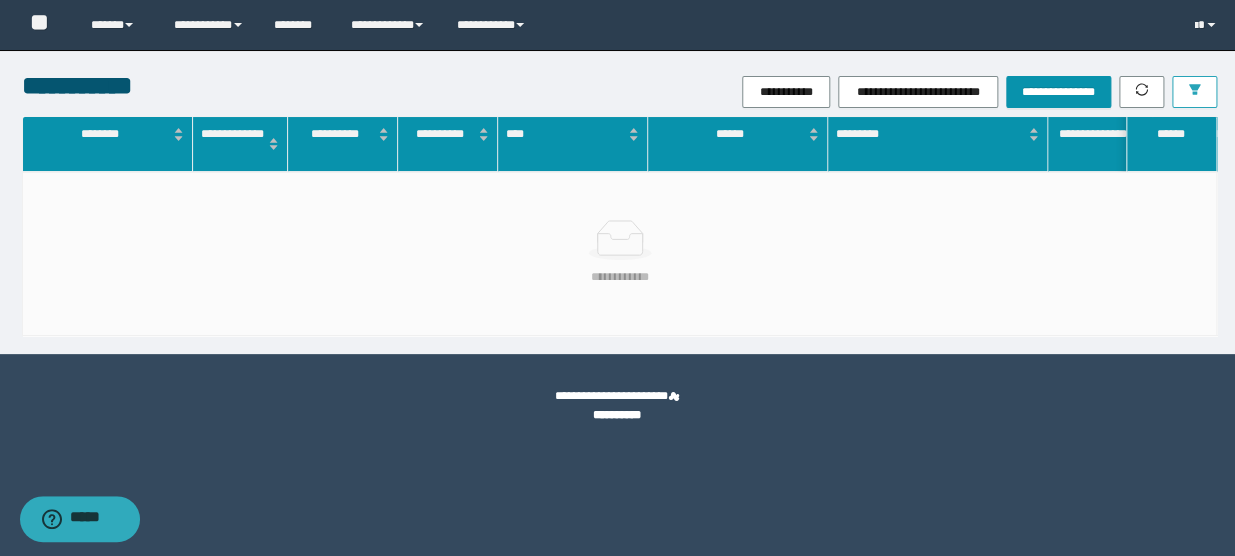 type 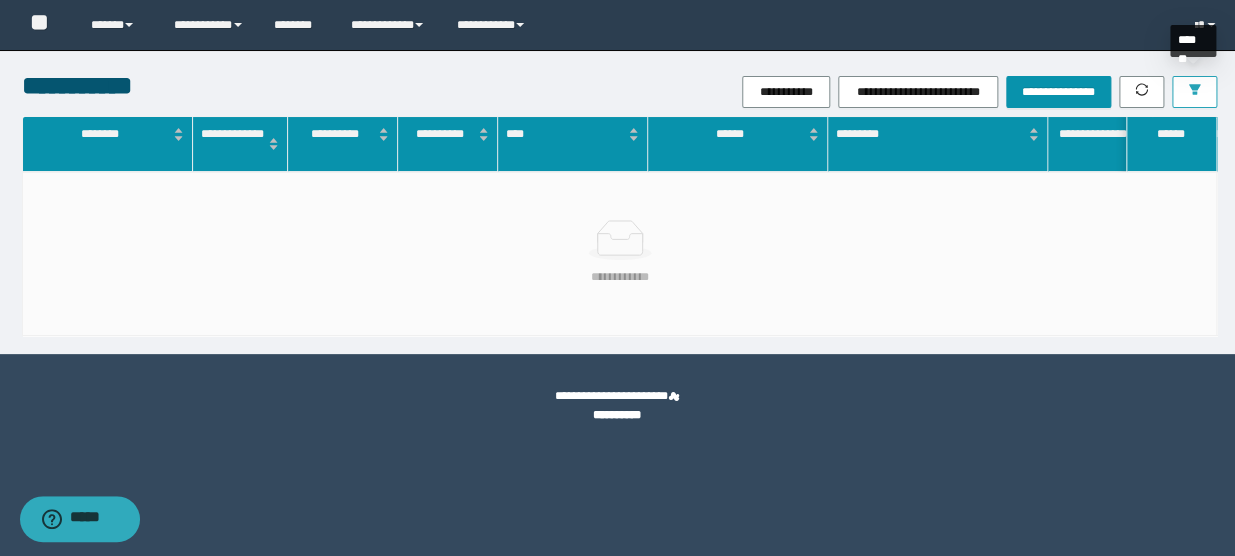click at bounding box center [1194, 92] 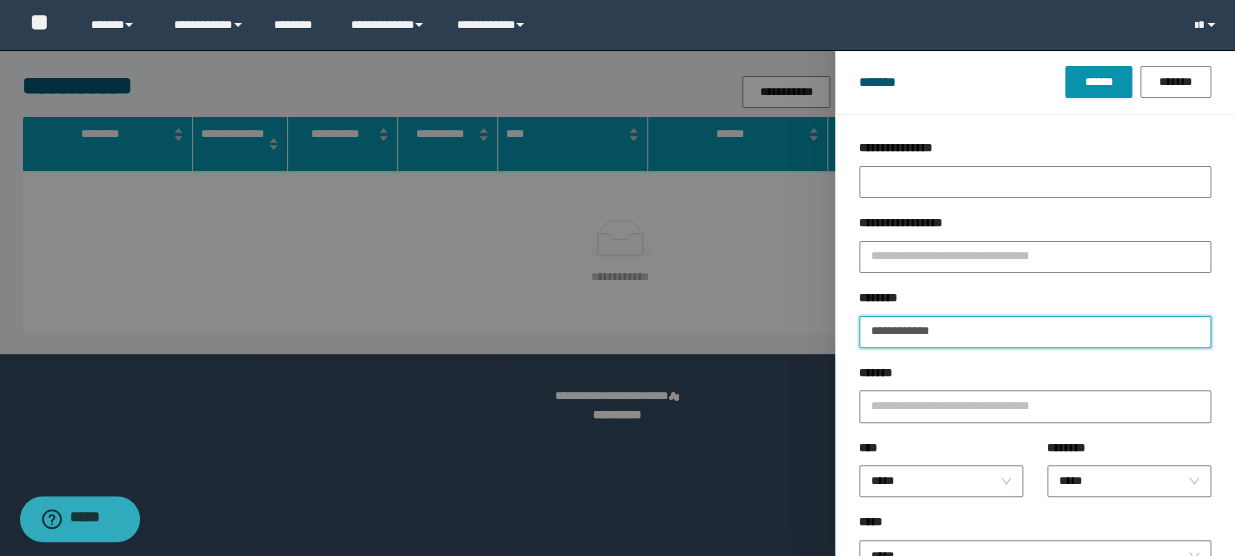 drag, startPoint x: 1010, startPoint y: 332, endPoint x: 594, endPoint y: 326, distance: 416.04327 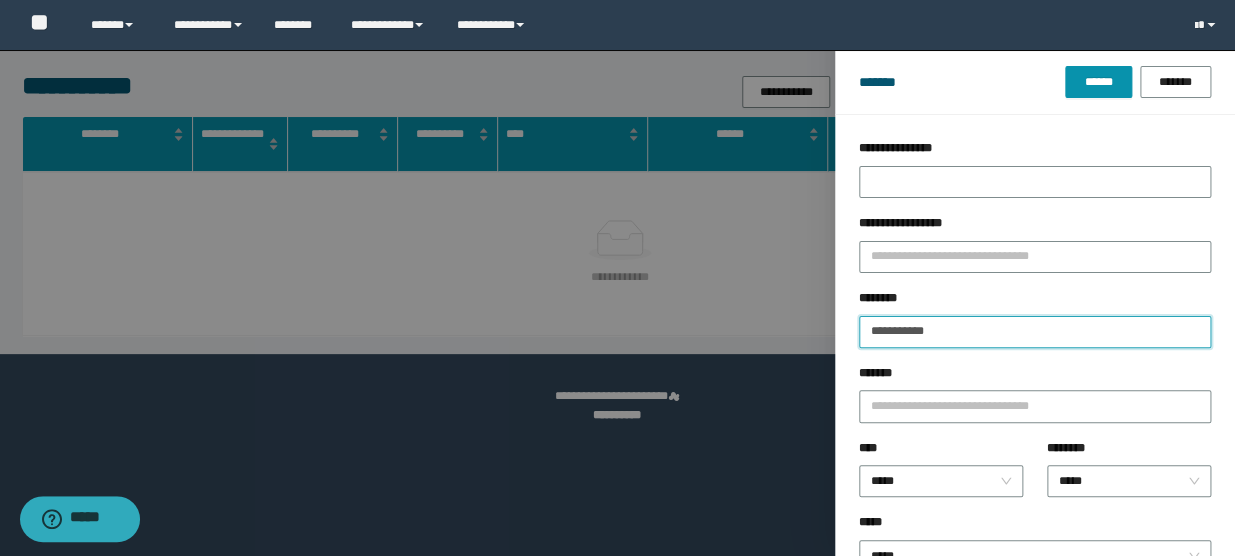 type on "**********" 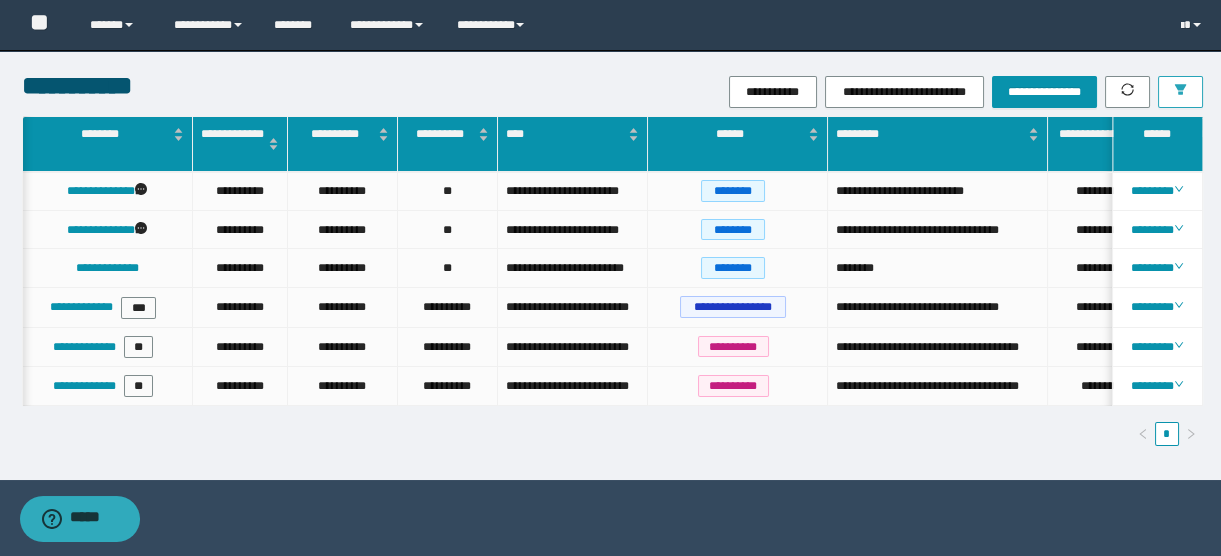 scroll, scrollTop: 0, scrollLeft: 301, axis: horizontal 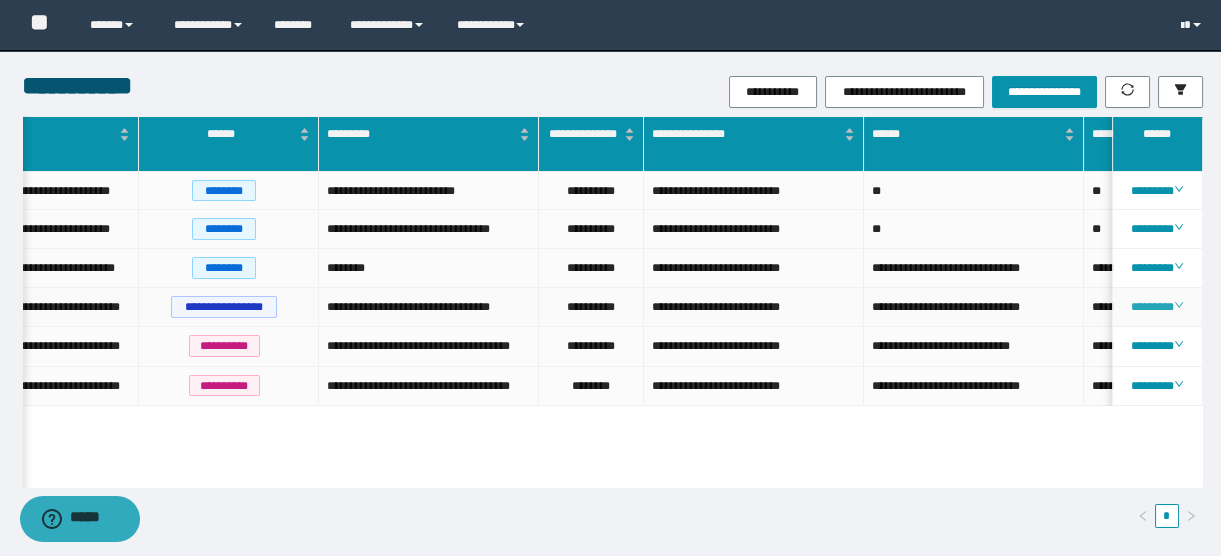 click on "********" at bounding box center [1157, 307] 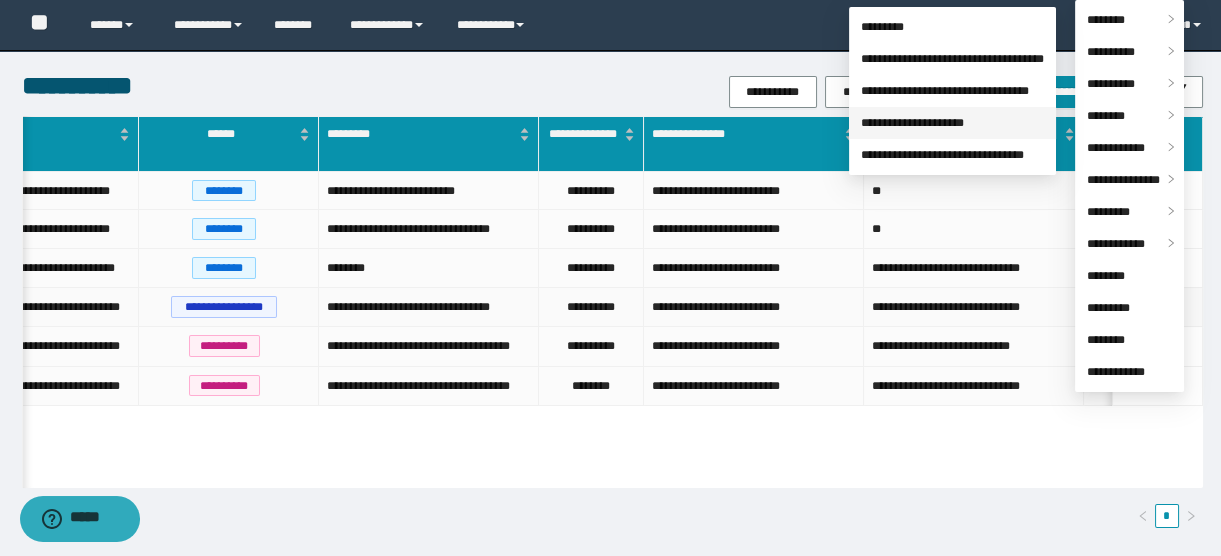 click on "**********" at bounding box center [912, 123] 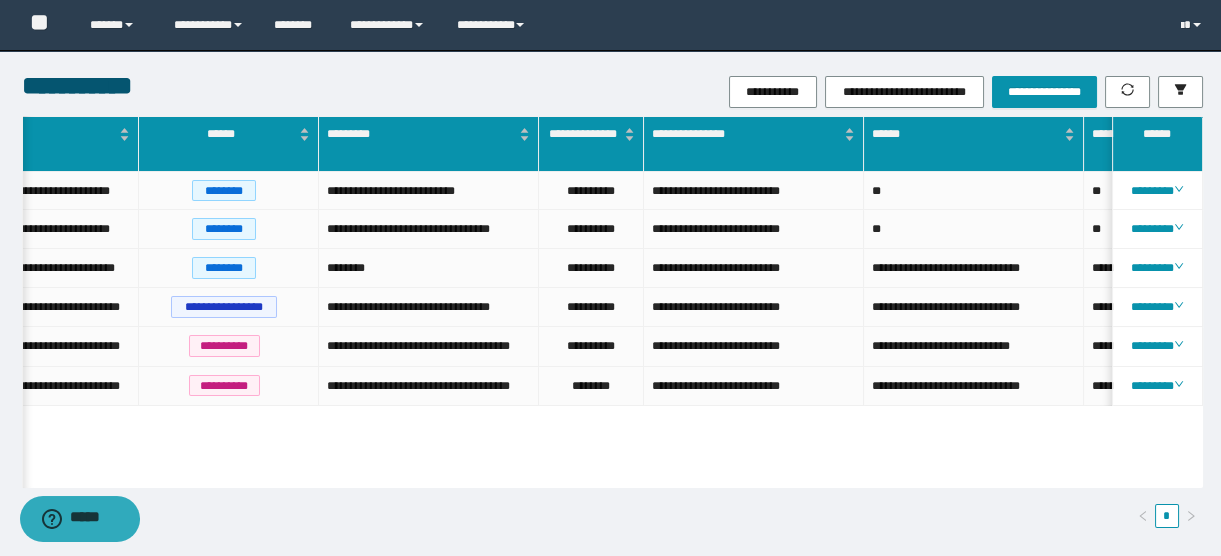 scroll, scrollTop: 0, scrollLeft: 103, axis: horizontal 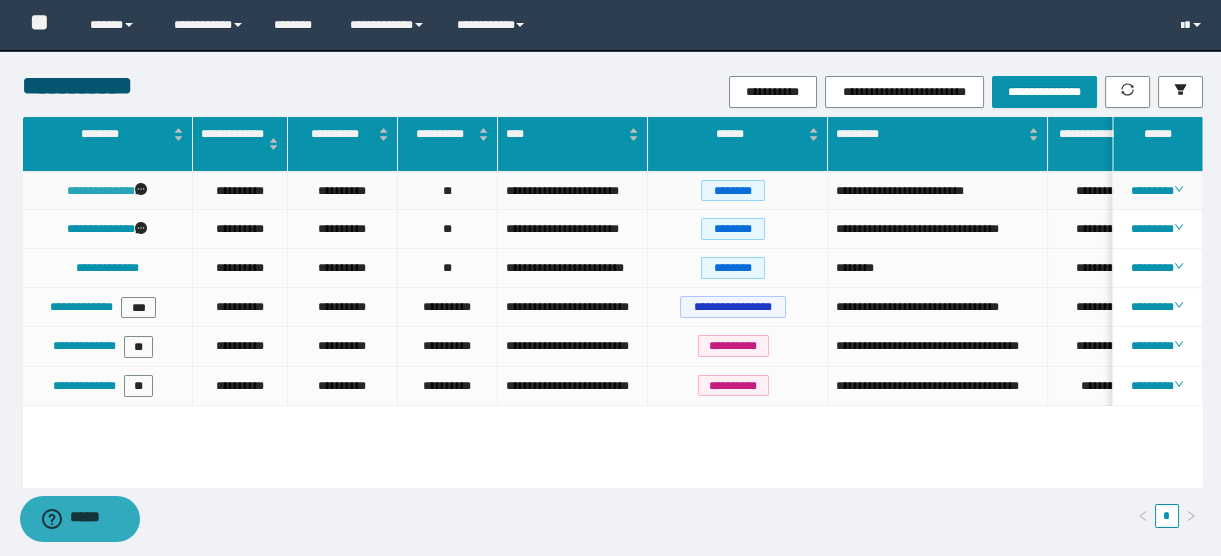 click on "**********" at bounding box center (101, 191) 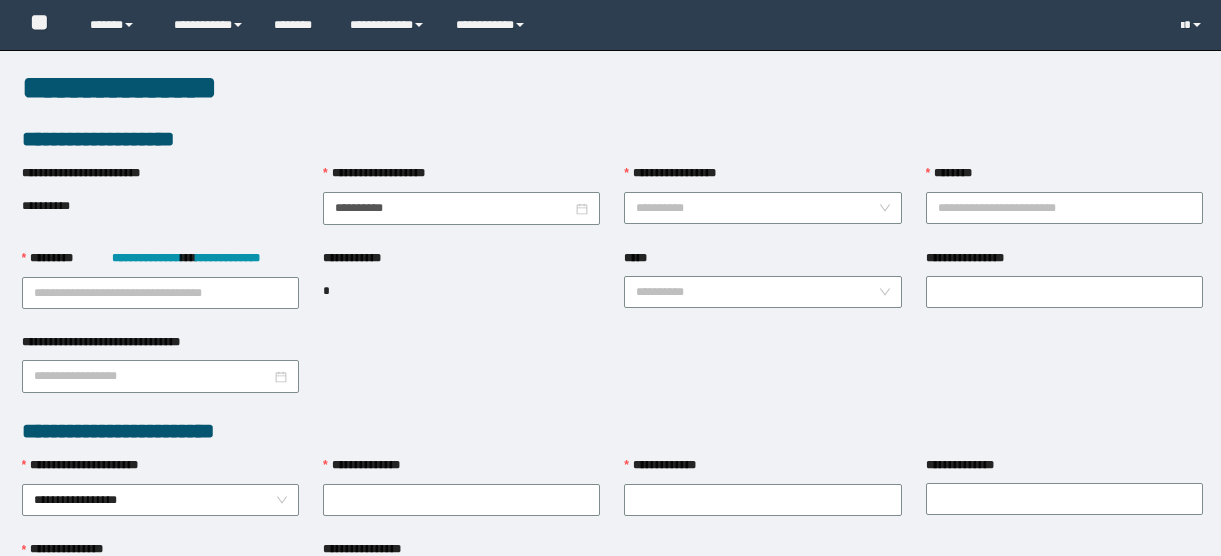 scroll, scrollTop: 0, scrollLeft: 0, axis: both 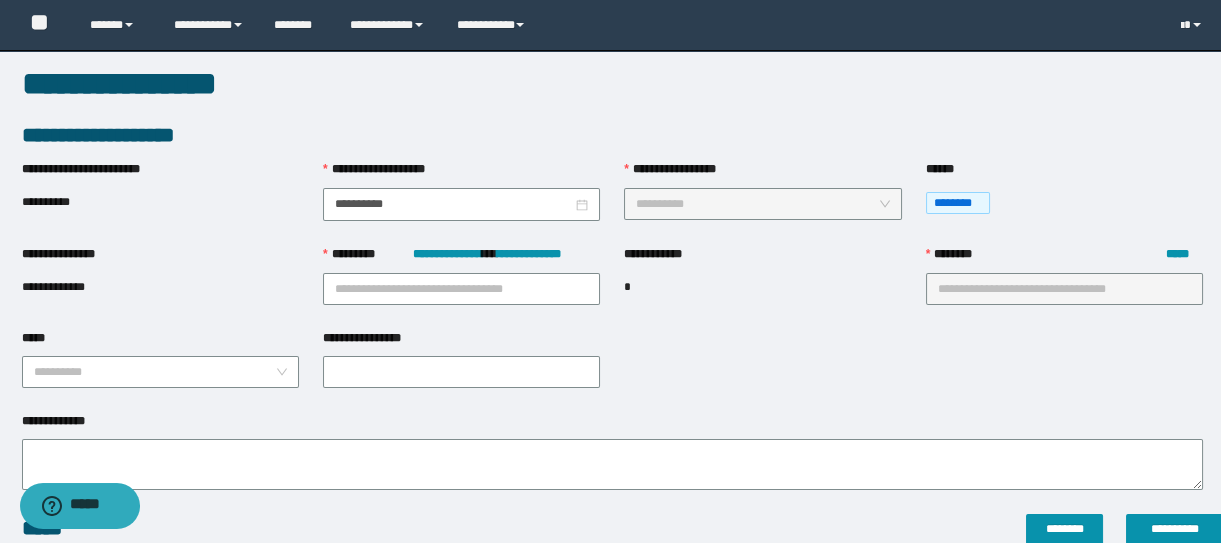 type on "**********" 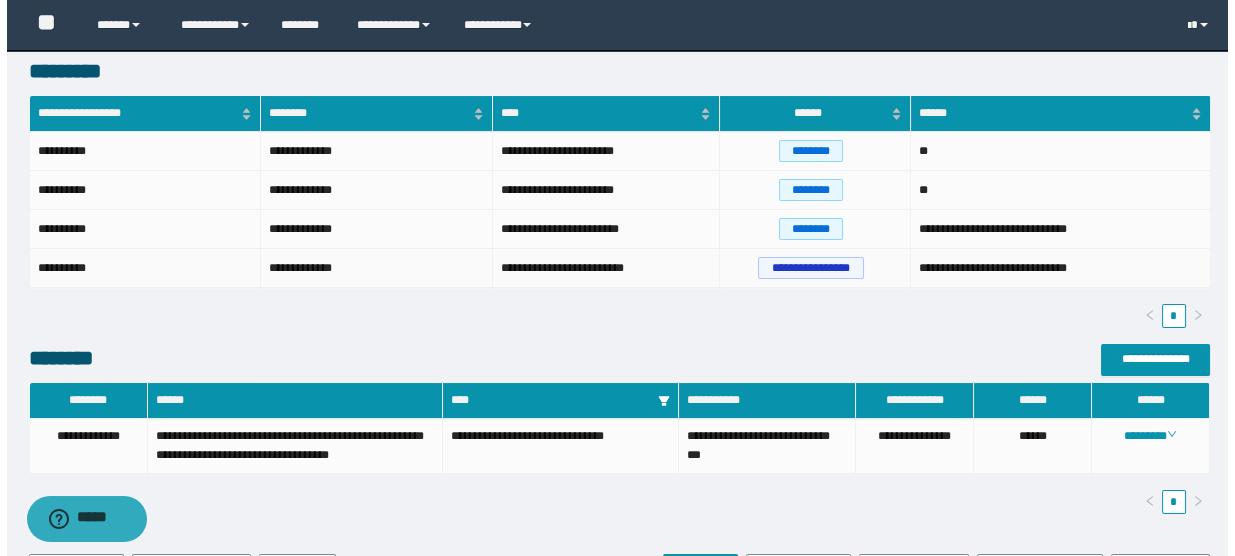 scroll, scrollTop: 582, scrollLeft: 0, axis: vertical 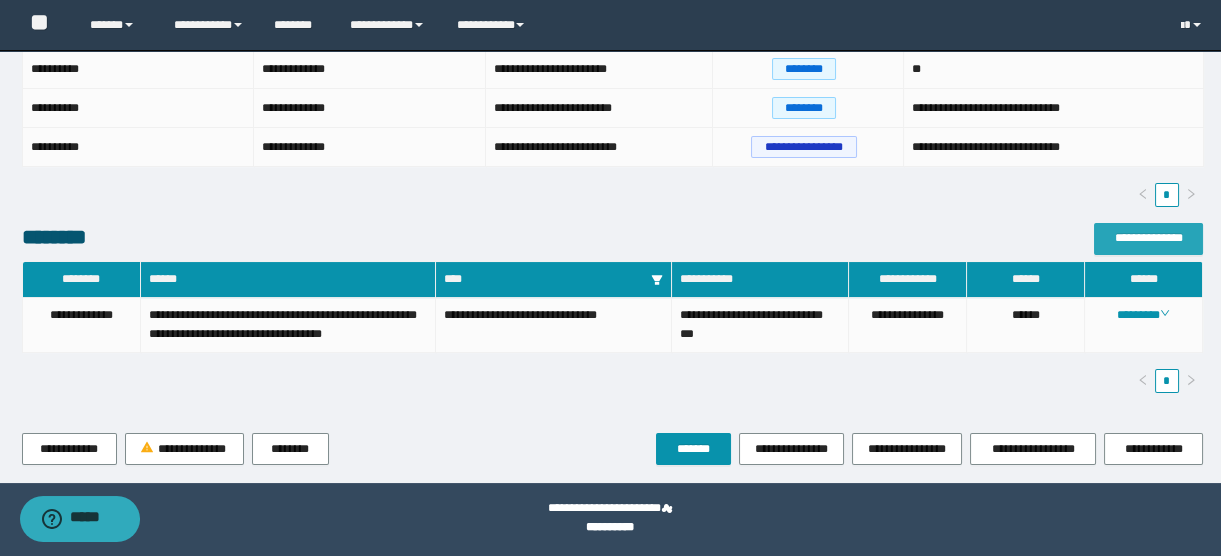 click on "**********" at bounding box center (1148, 238) 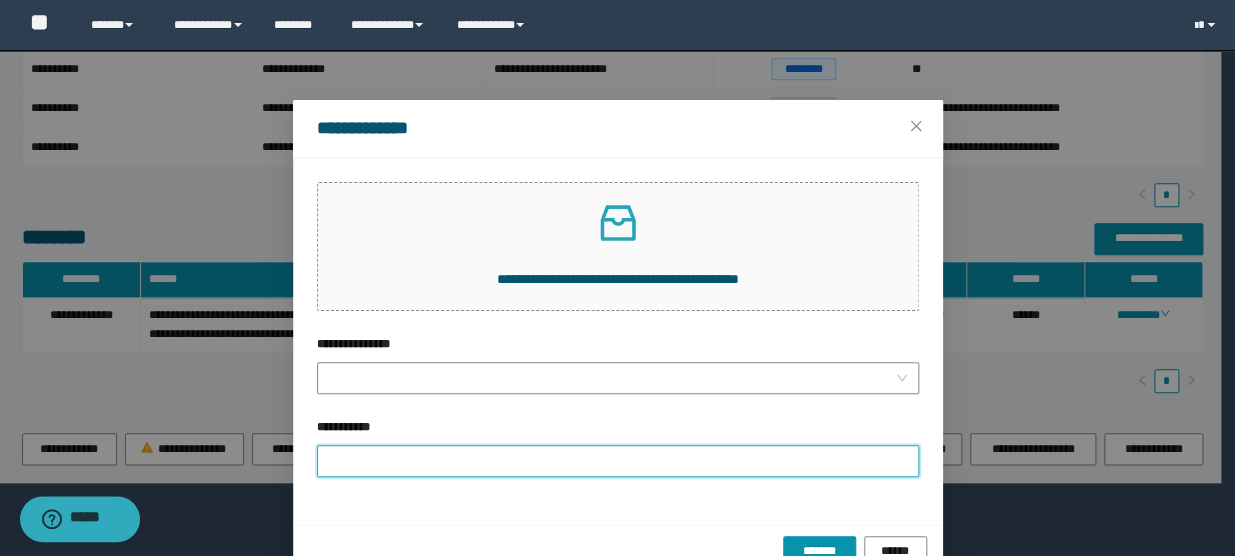 click on "**********" at bounding box center (618, 461) 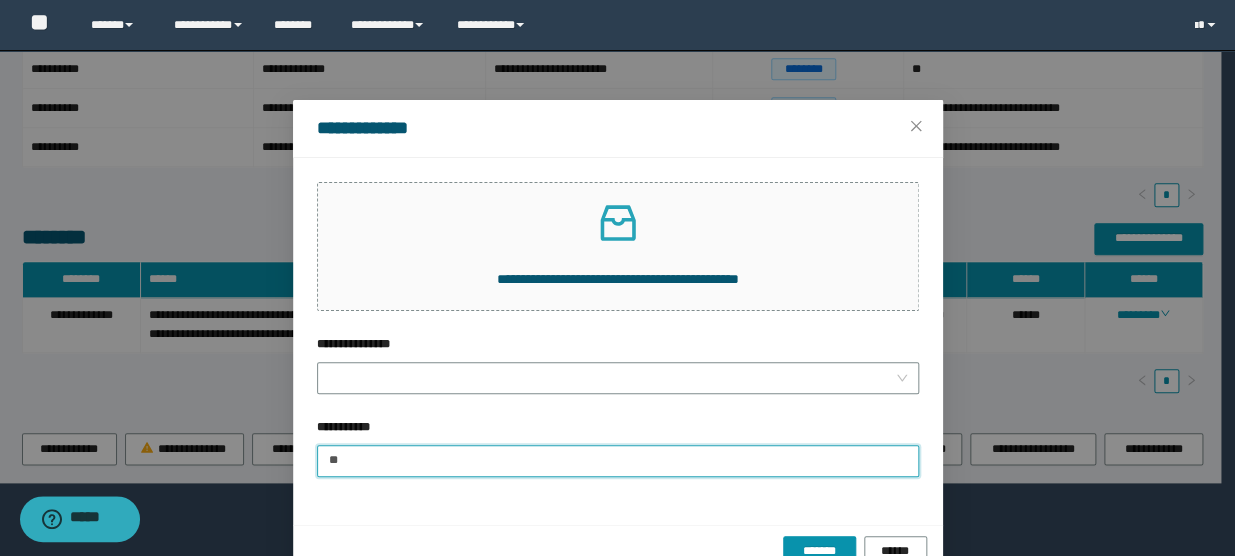 type on "*" 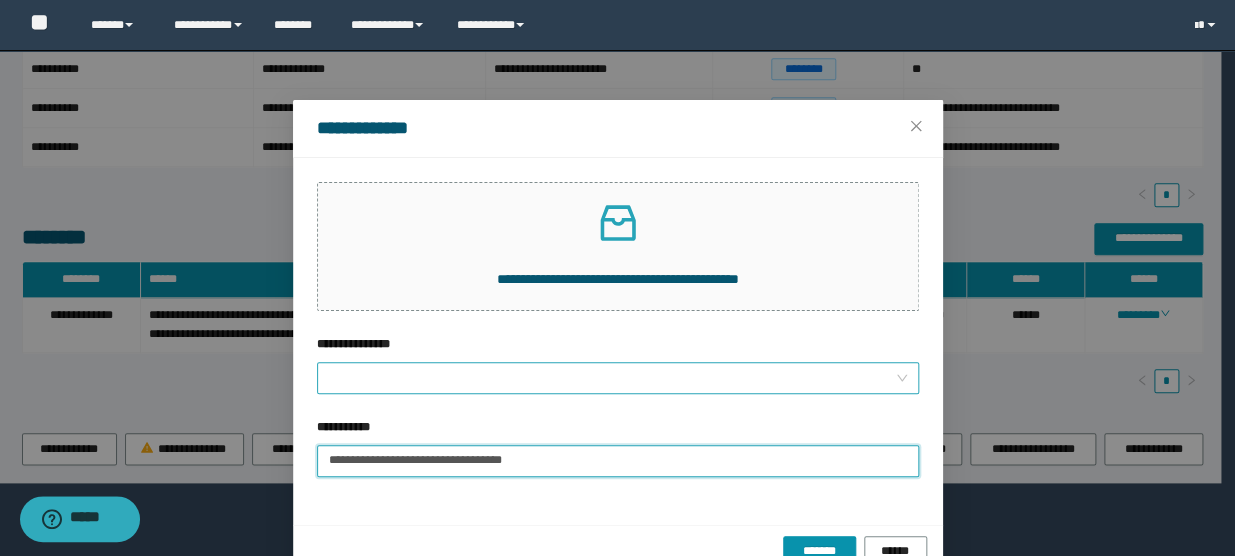 type on "**********" 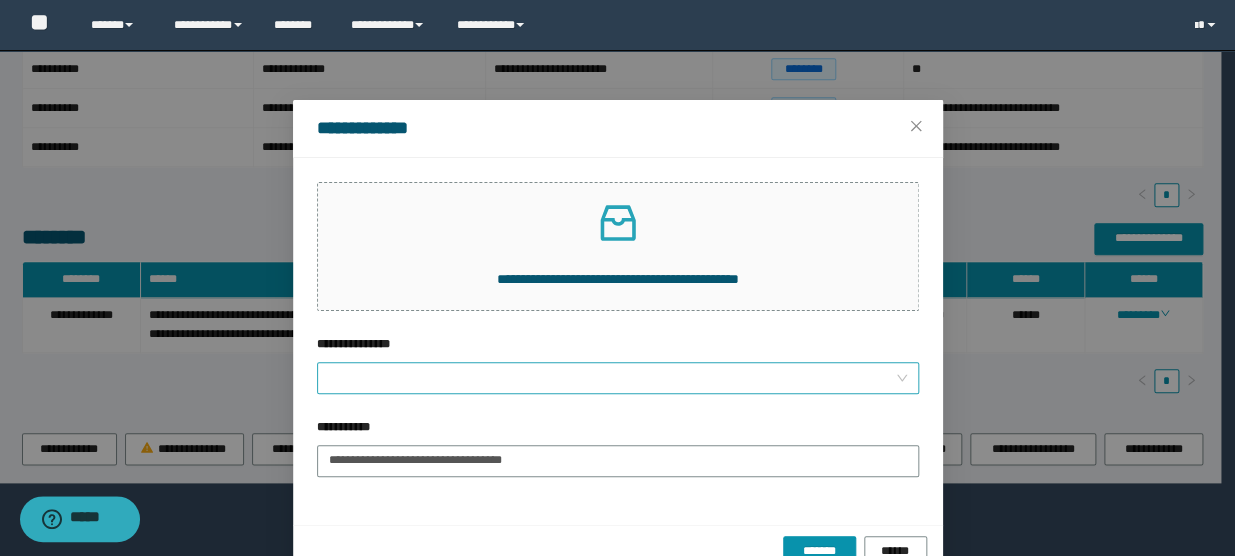 click on "**********" at bounding box center (612, 378) 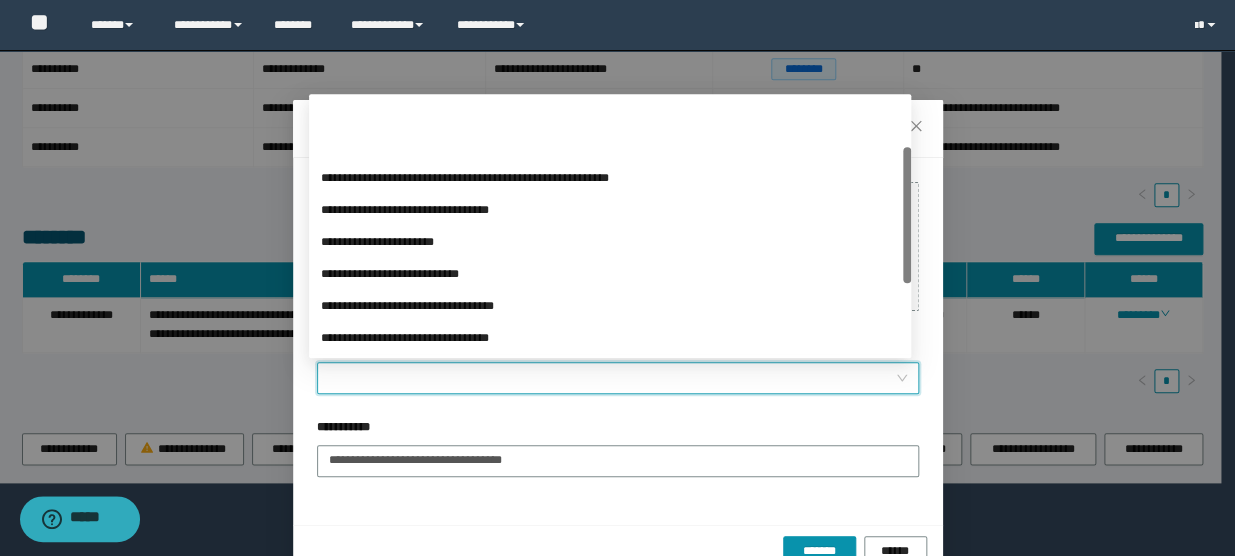 scroll, scrollTop: 223, scrollLeft: 0, axis: vertical 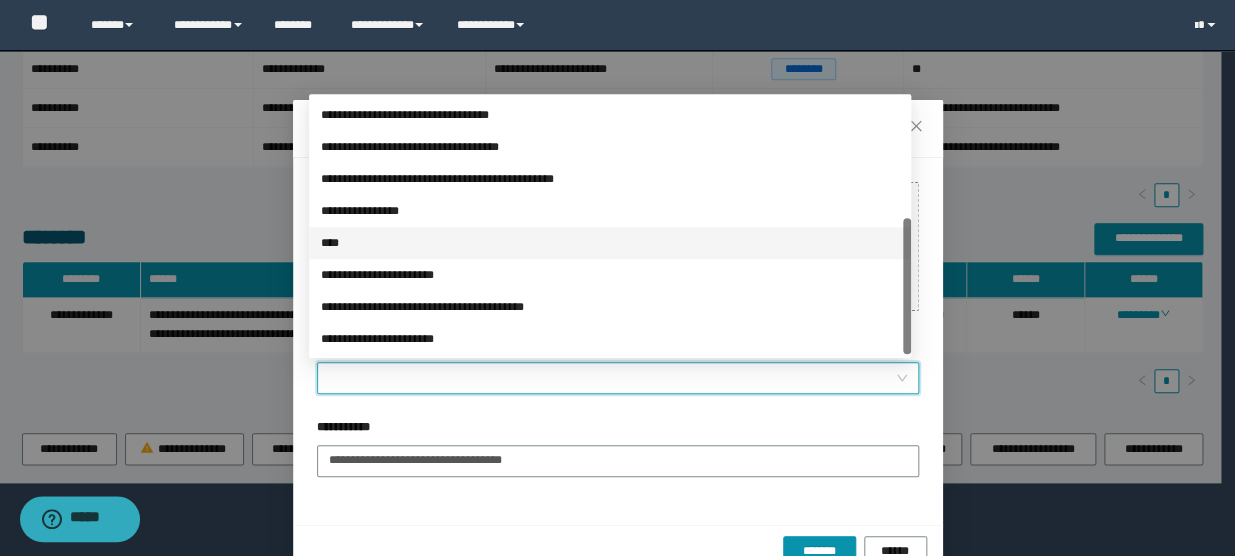 click on "****" at bounding box center [610, 243] 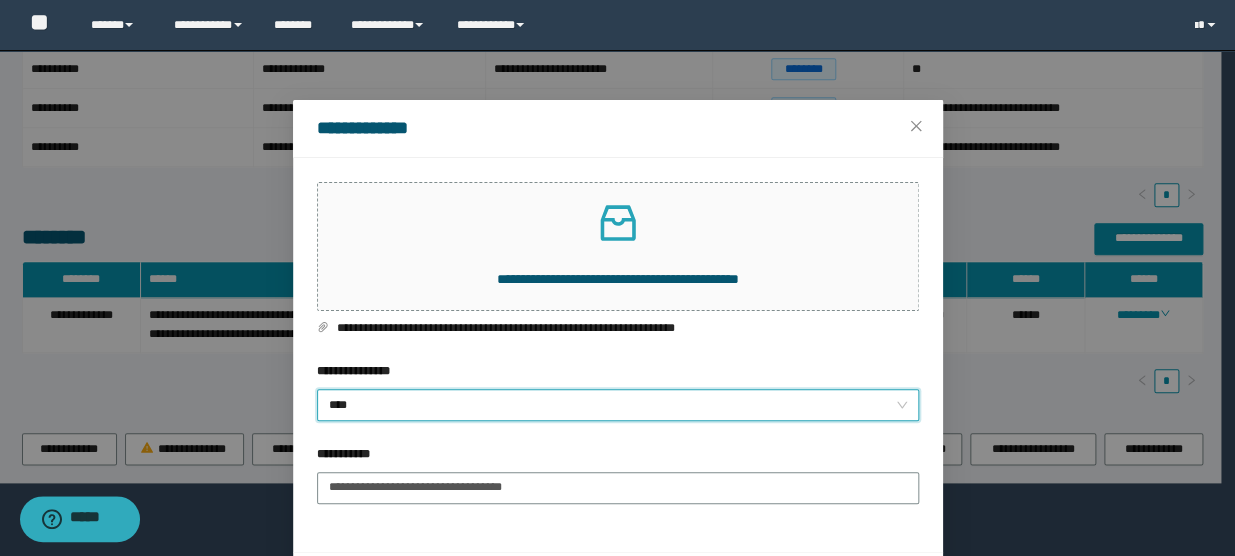 scroll, scrollTop: 70, scrollLeft: 0, axis: vertical 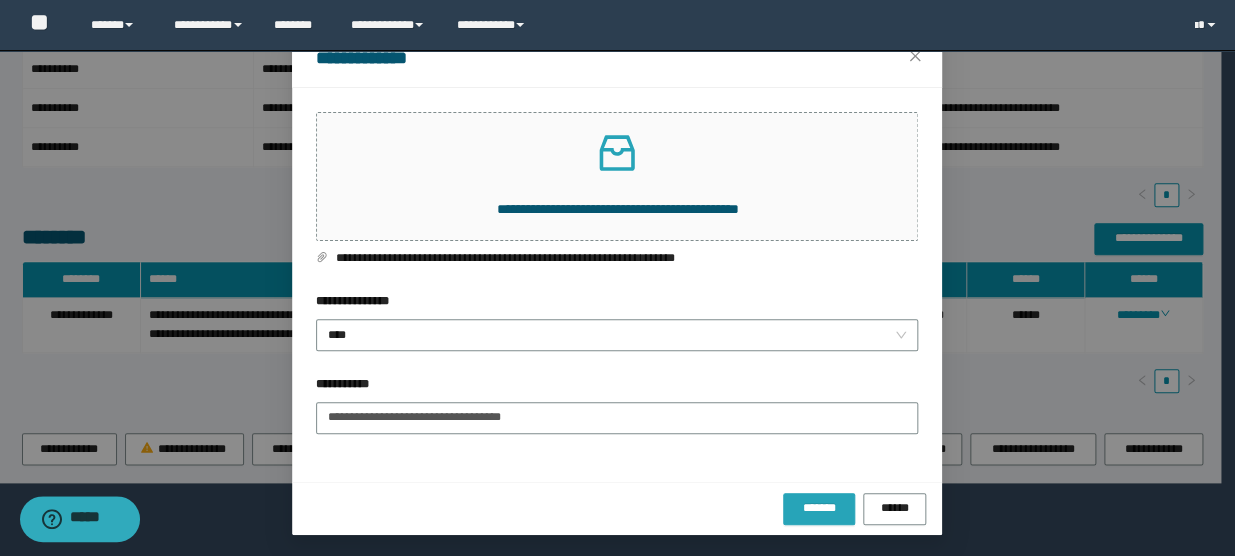 click on "*******" at bounding box center (819, 508) 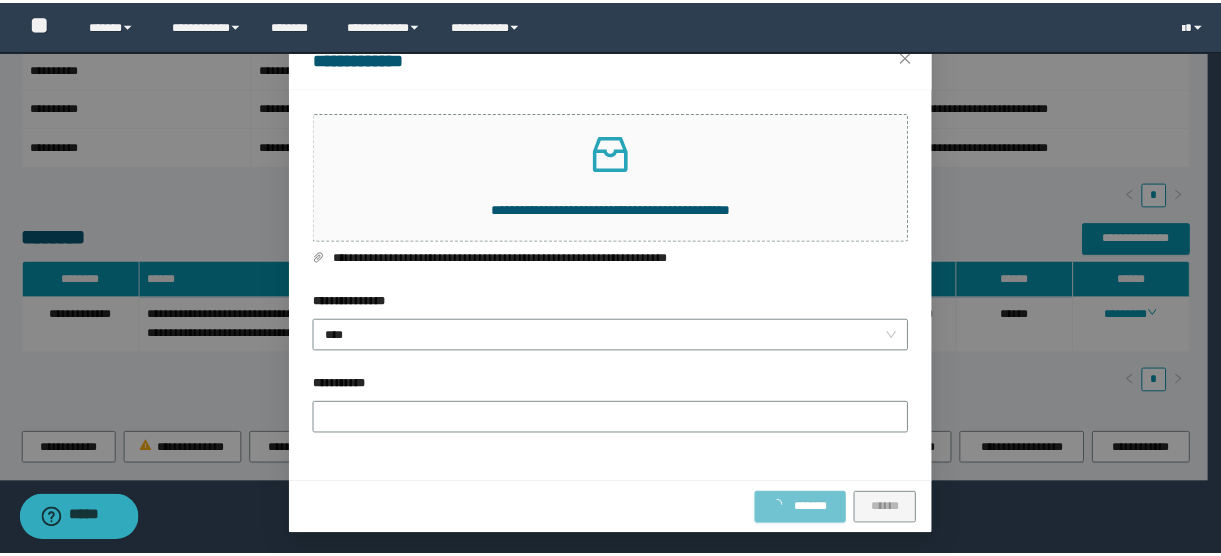 scroll, scrollTop: 0, scrollLeft: 0, axis: both 